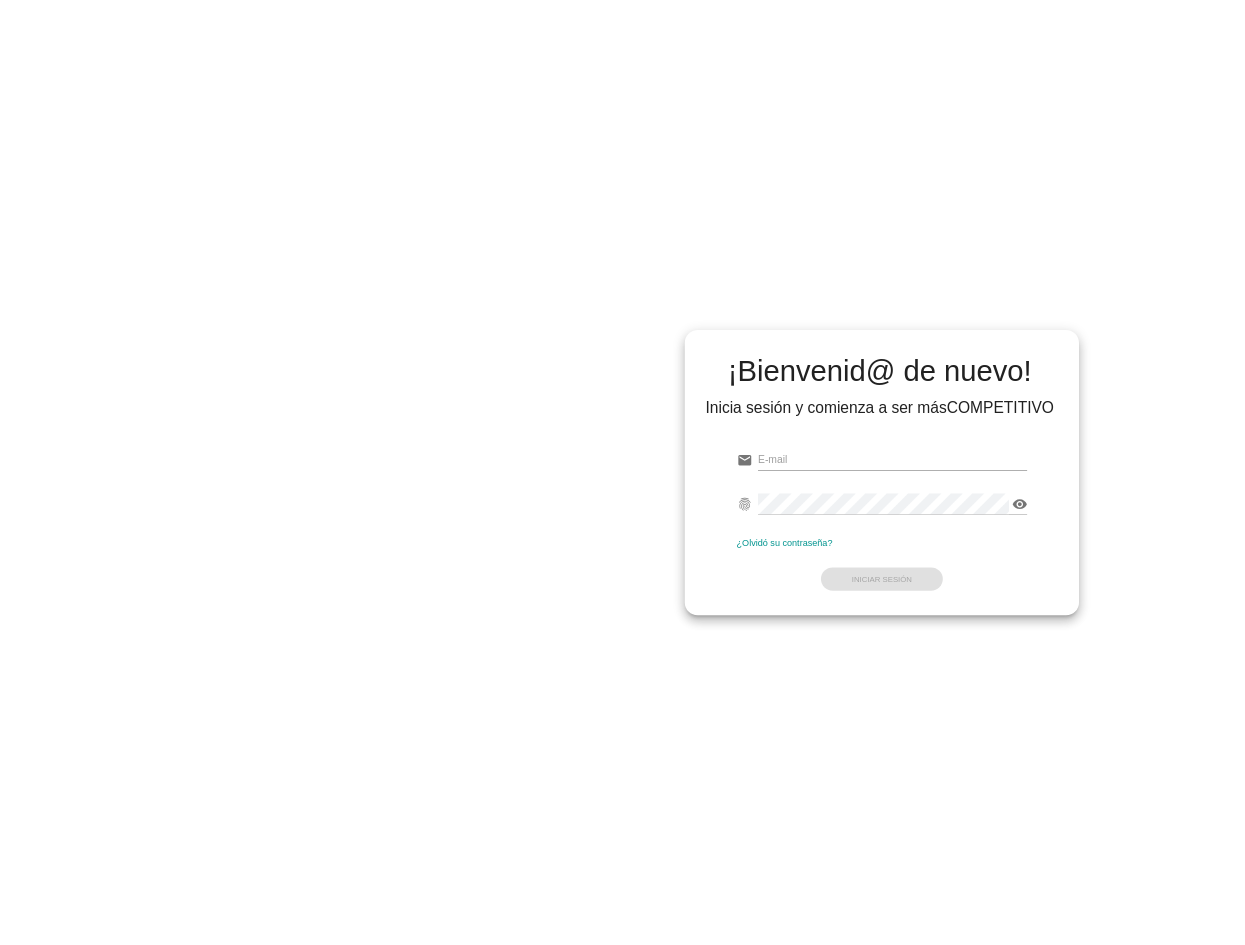 scroll, scrollTop: 0, scrollLeft: 0, axis: both 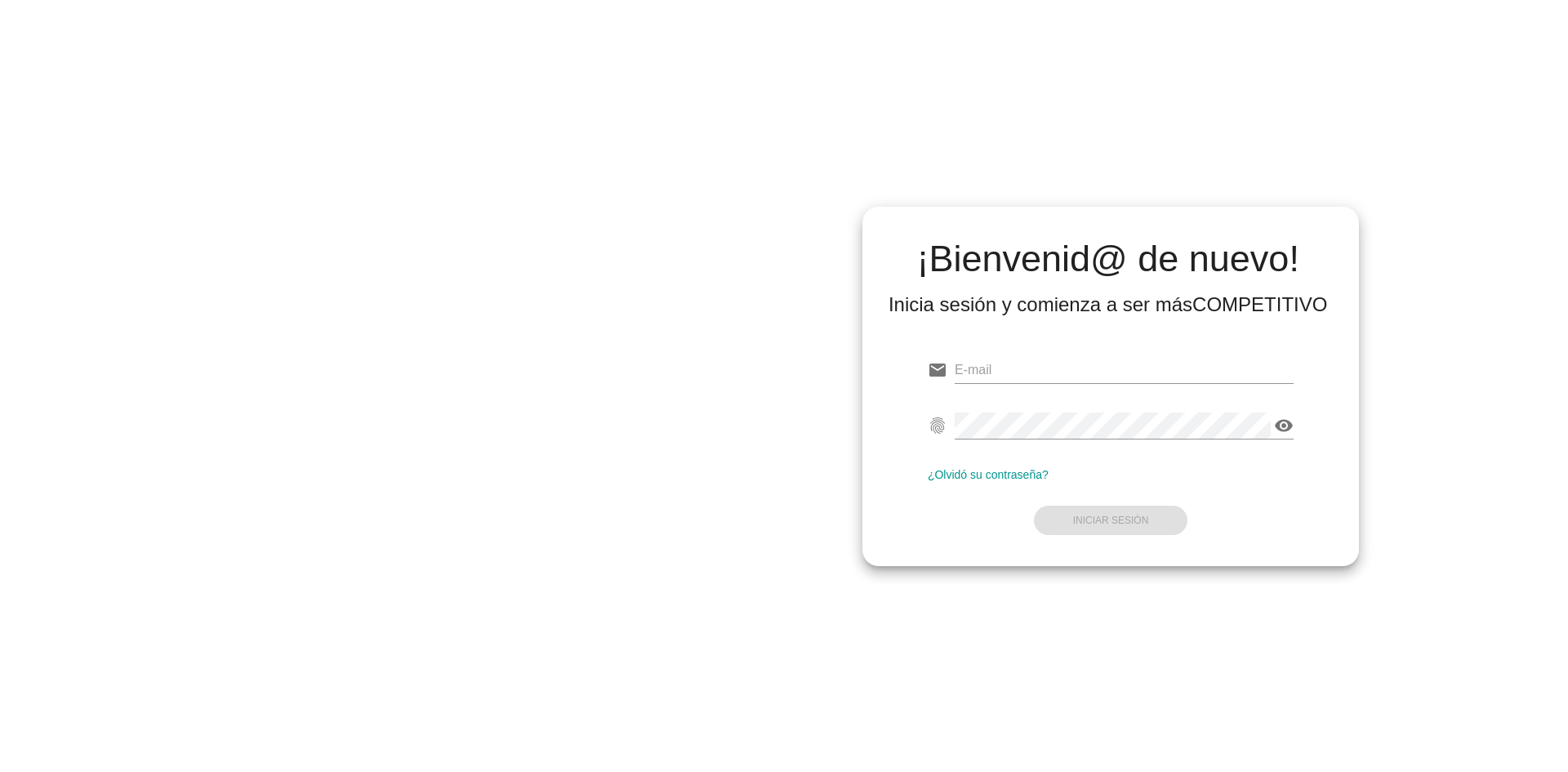 type on "[EMAIL_ADDRESS][DOMAIN_NAME][PERSON_NAME]" 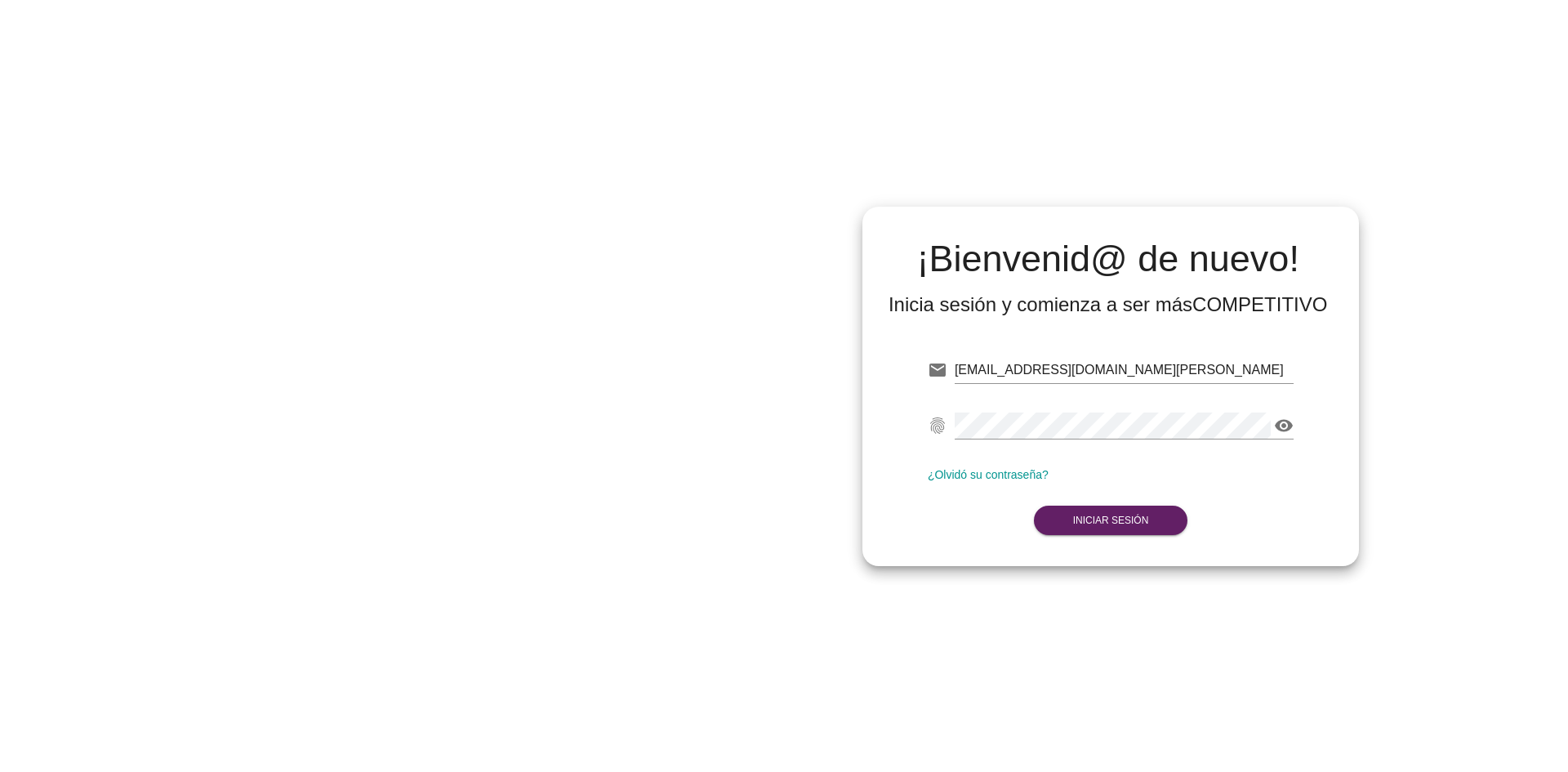 click on "email [EMAIL_ADDRESS][DOMAIN_NAME][PERSON_NAME] Correo no válido fingerprint visibility Contraseña no válida
¿Olvidó su contraseña?
Iniciar Sesión" at bounding box center (1111, 442) 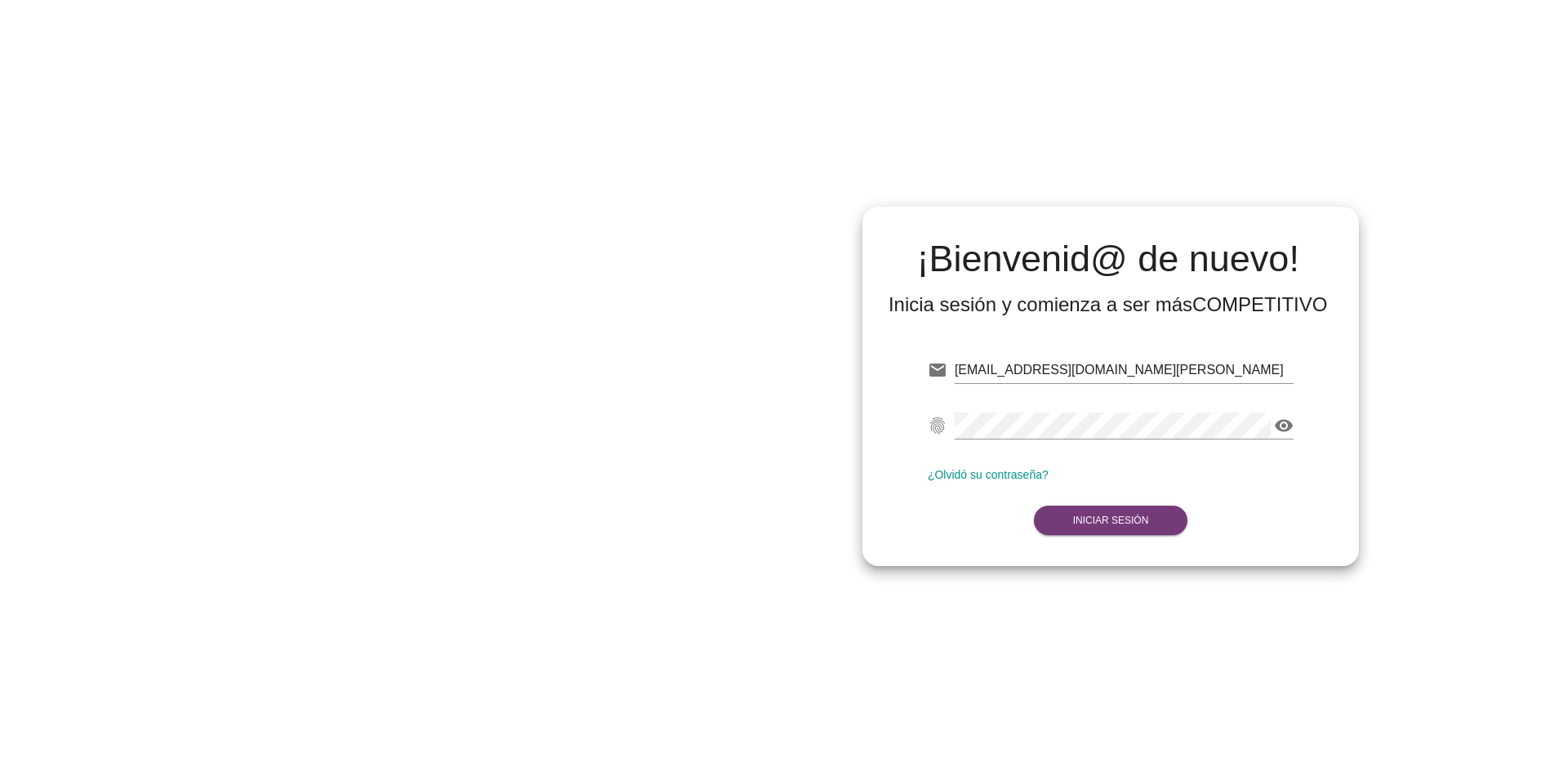 click on "Iniciar Sesión" at bounding box center [1111, 520] 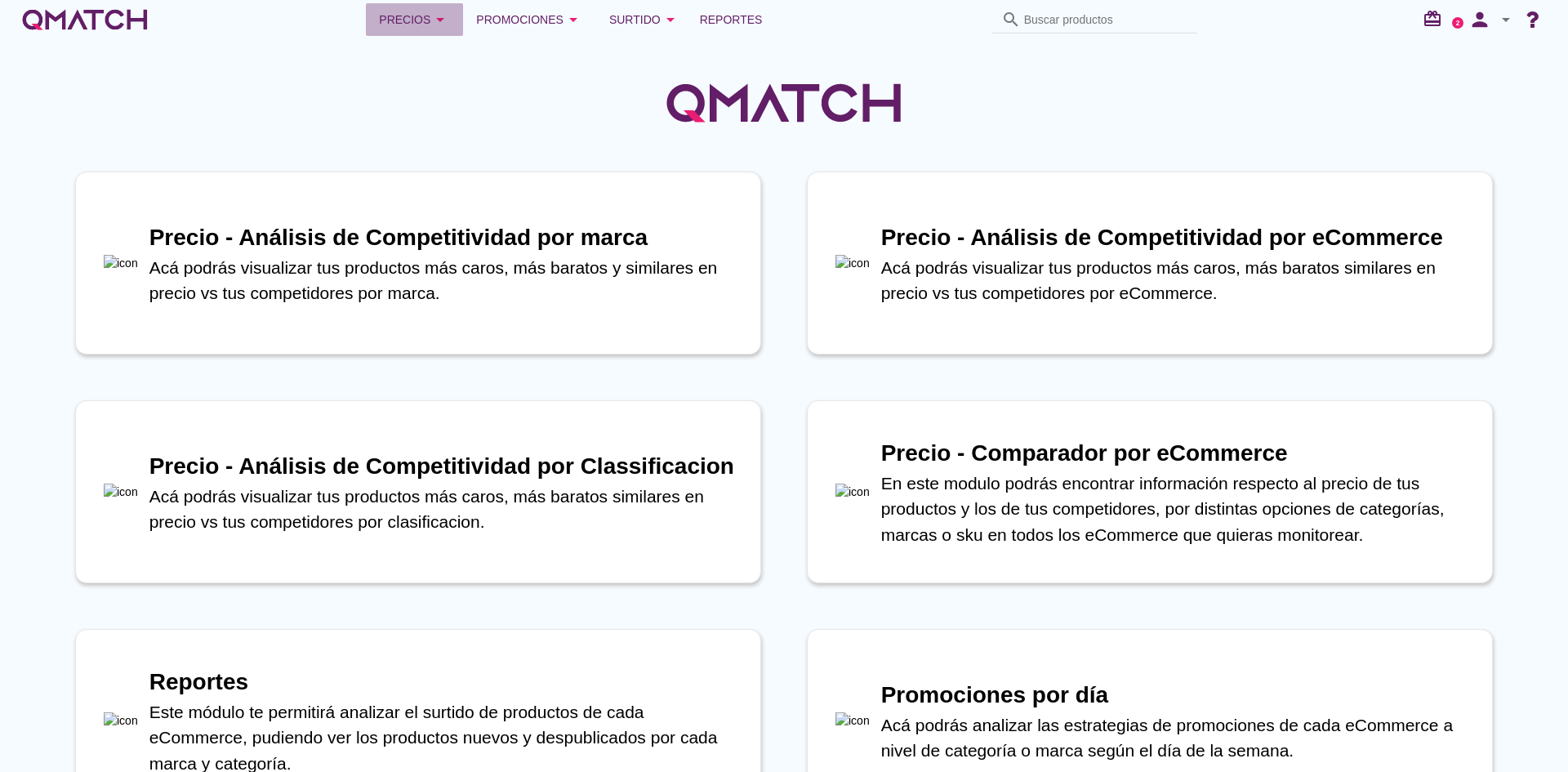 click on "arrow_drop_down" at bounding box center (440, 20) 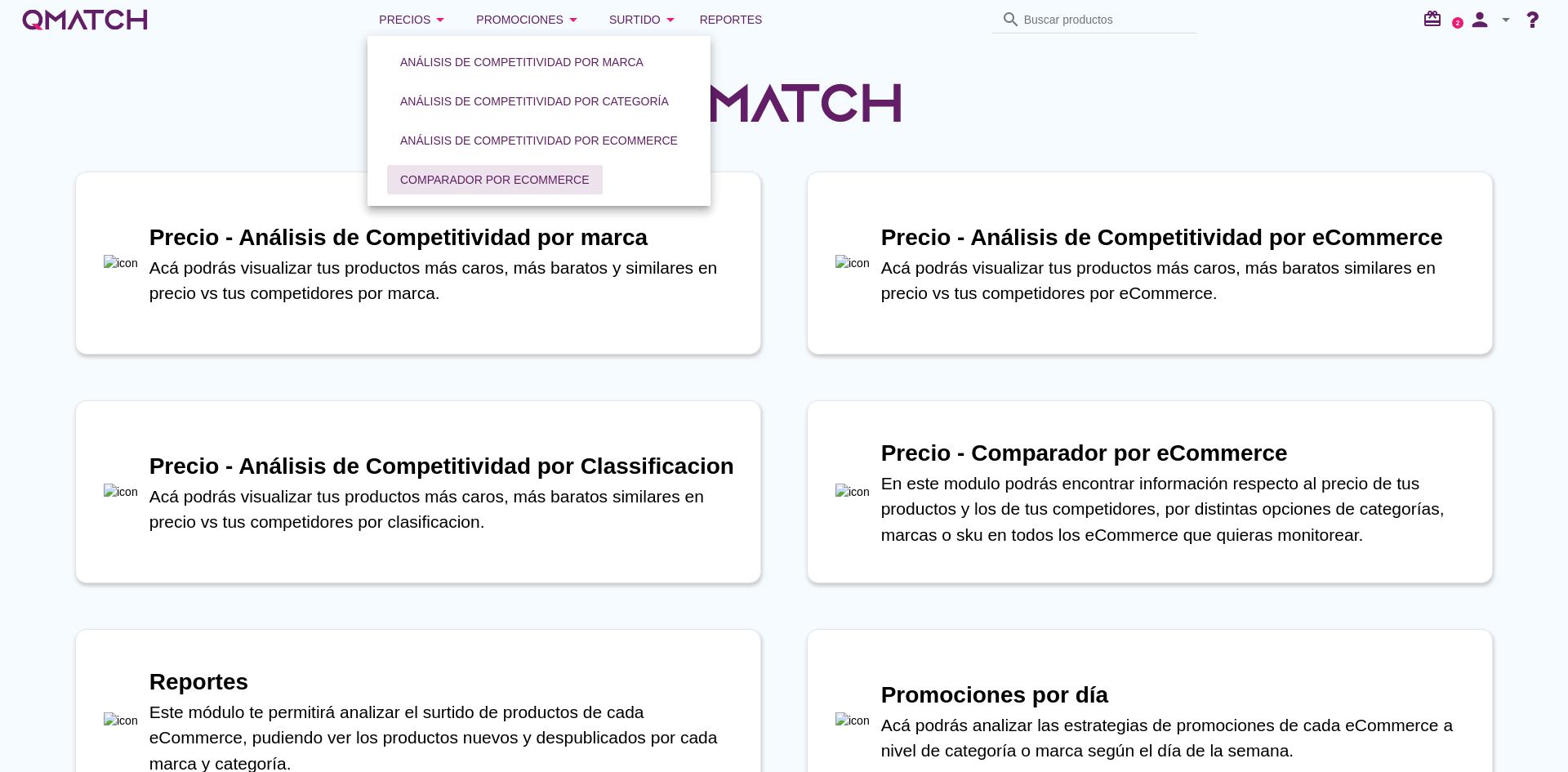 click on "Comparador por eCommerce" at bounding box center (495, 180) 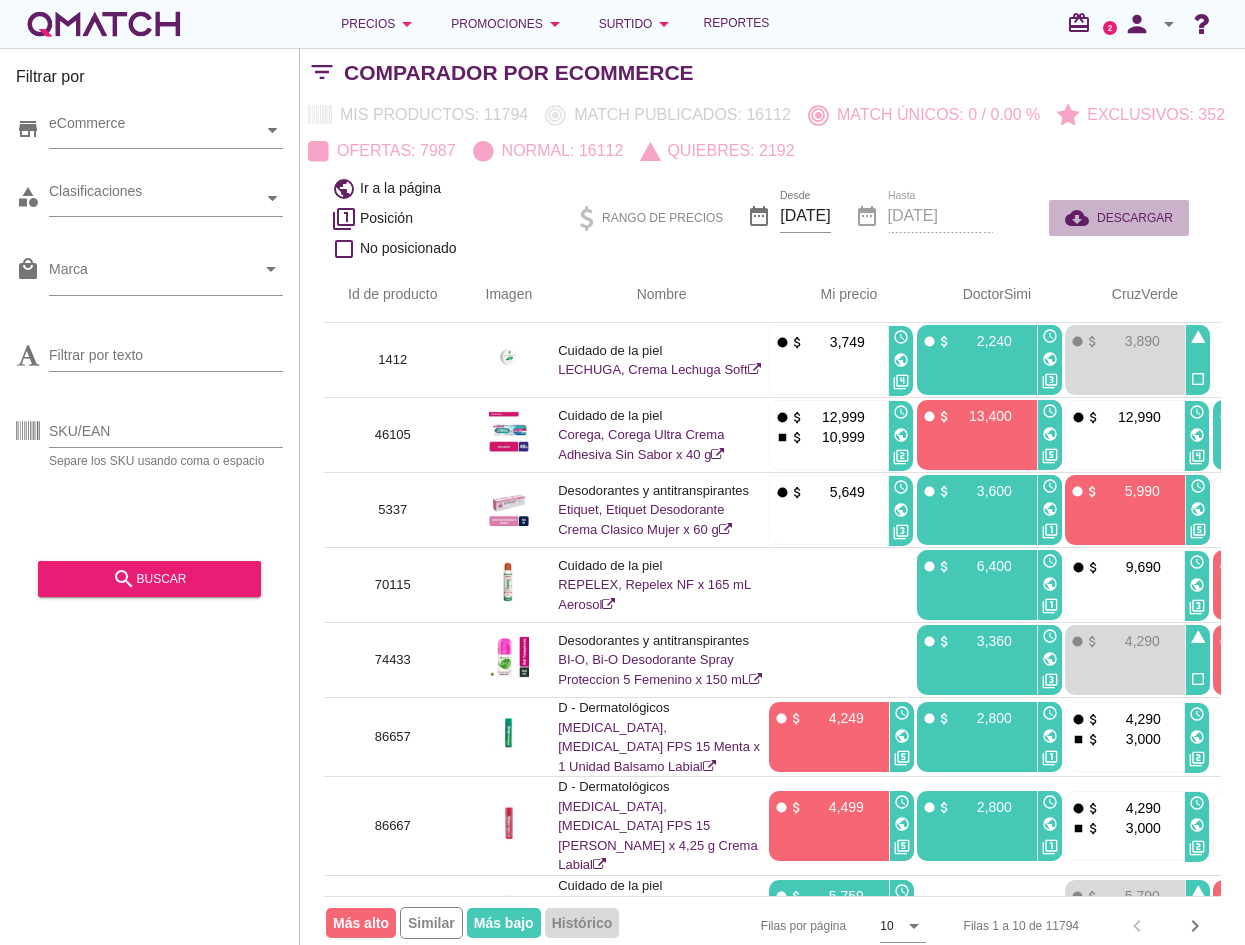 click on "cloud_download DESCARGAR" at bounding box center (1119, 218) 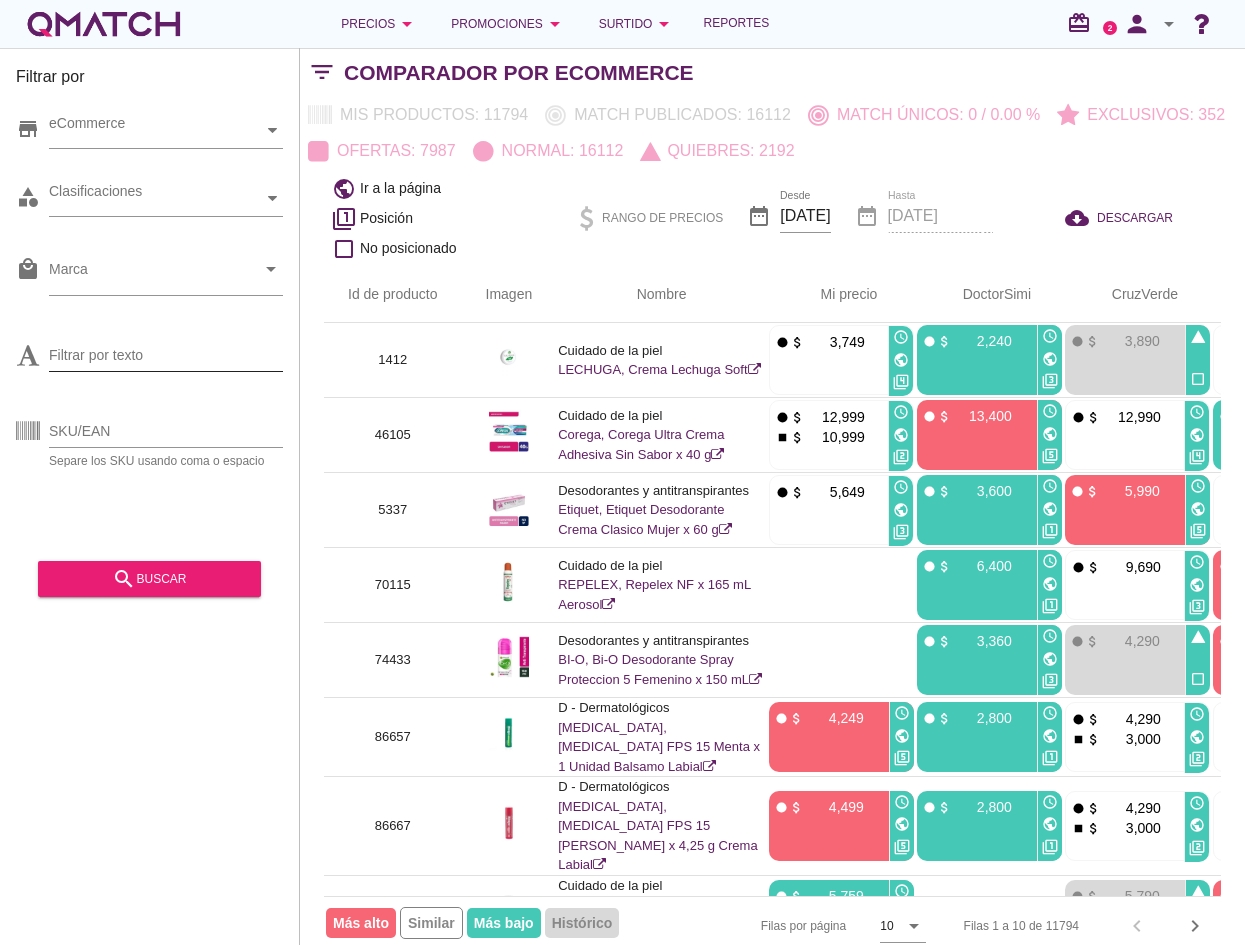 click on "Filtrar por texto" at bounding box center (166, 355) 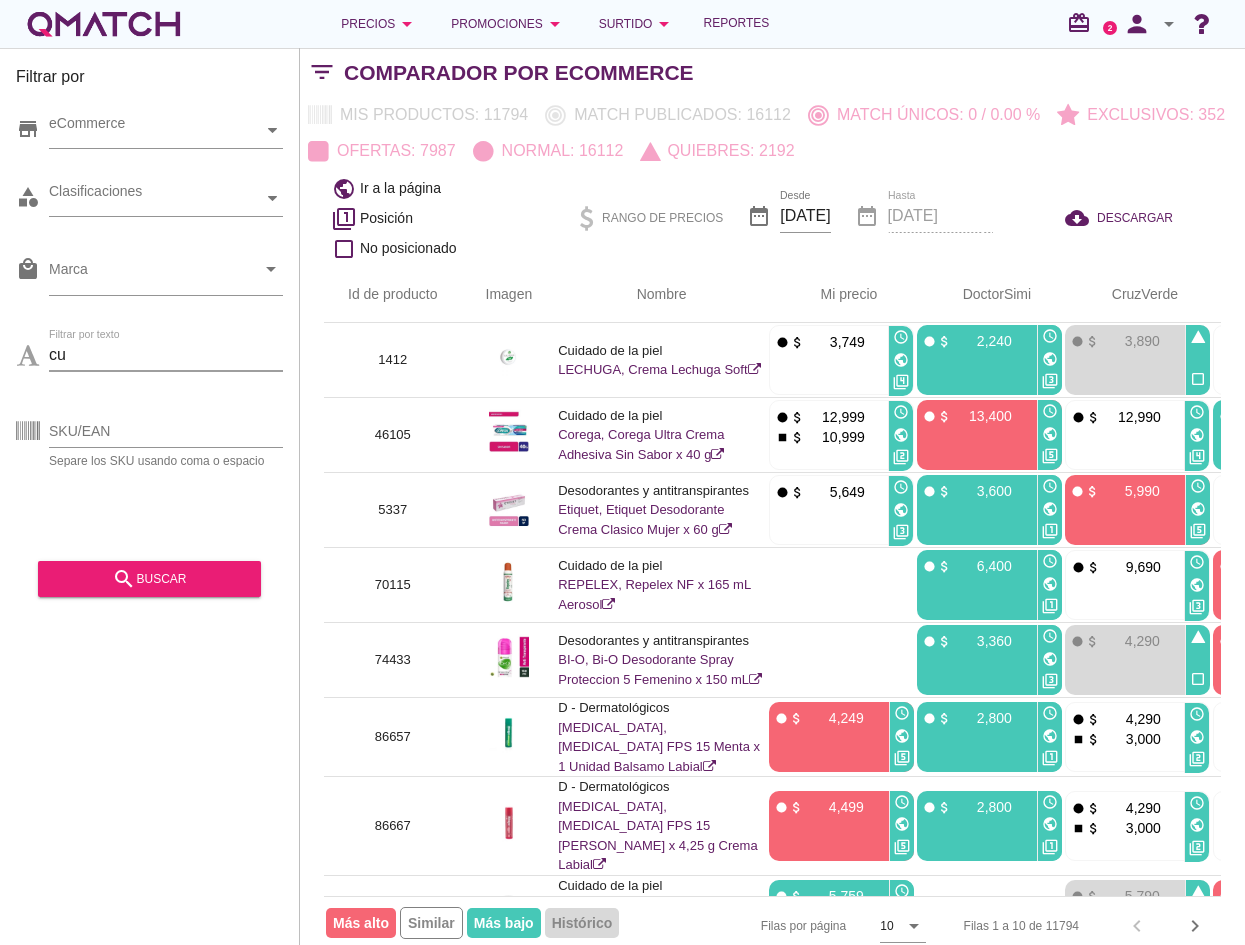 type on "c" 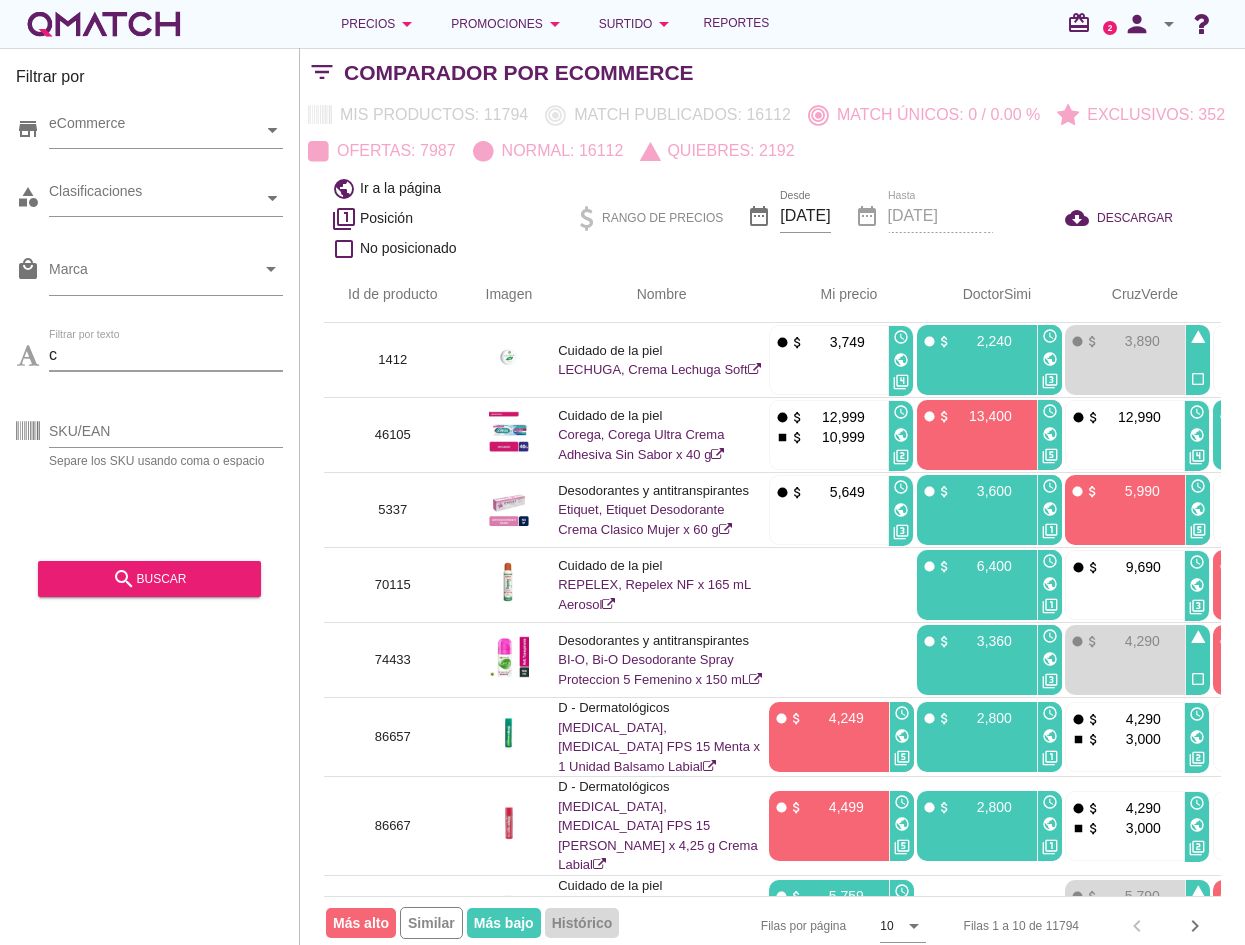 type 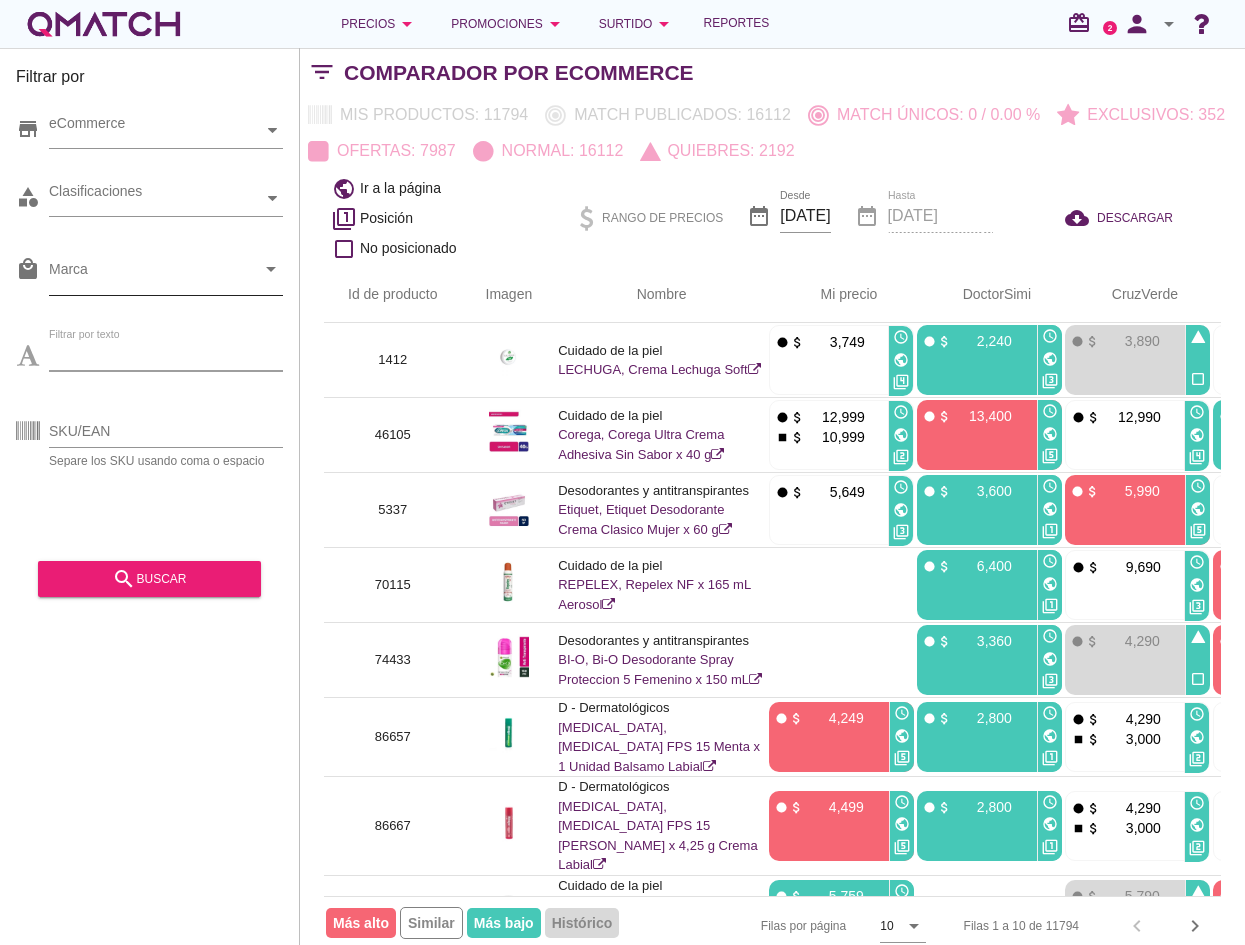 click on "Marca" at bounding box center [152, 274] 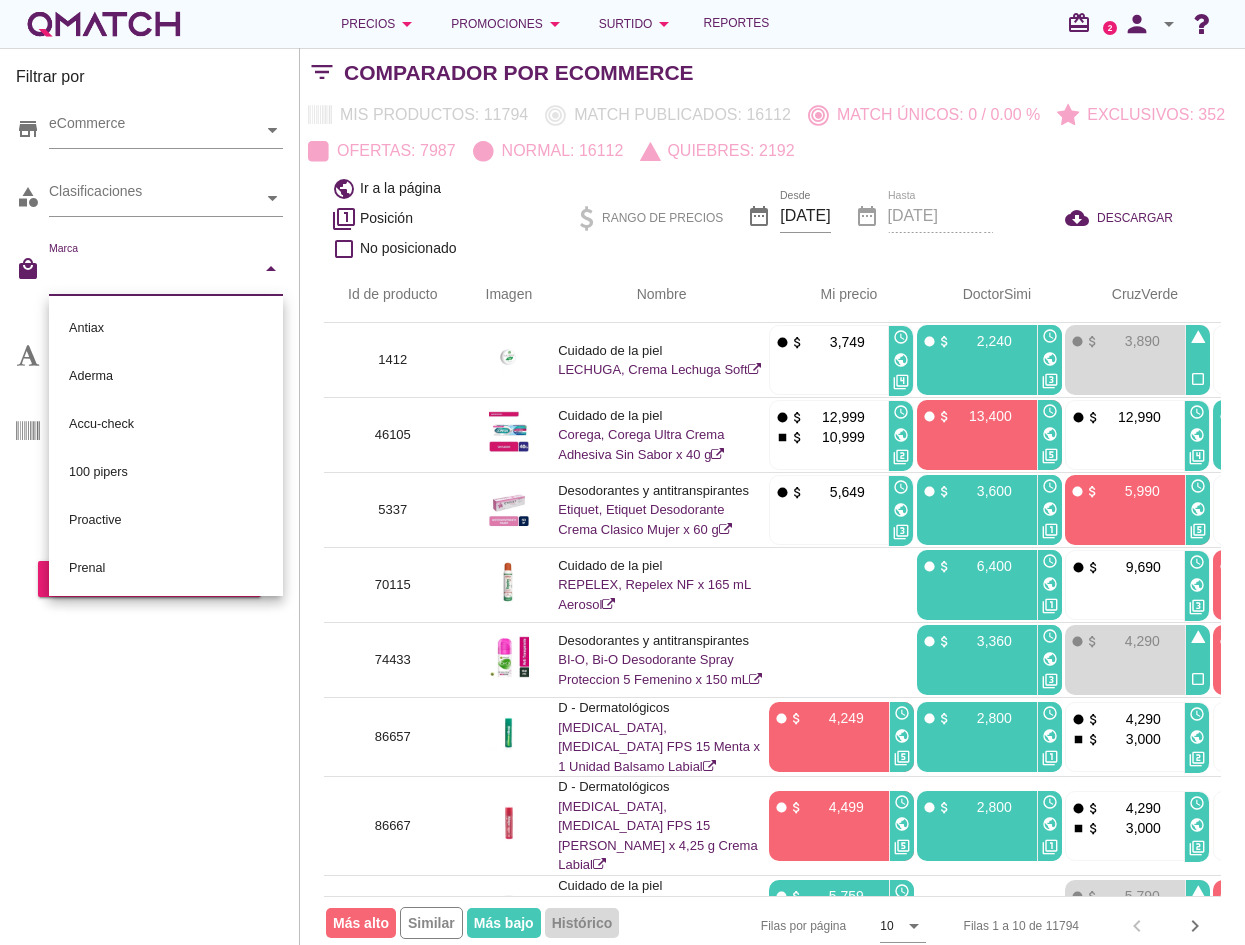 click on "Marca" at bounding box center [152, 274] 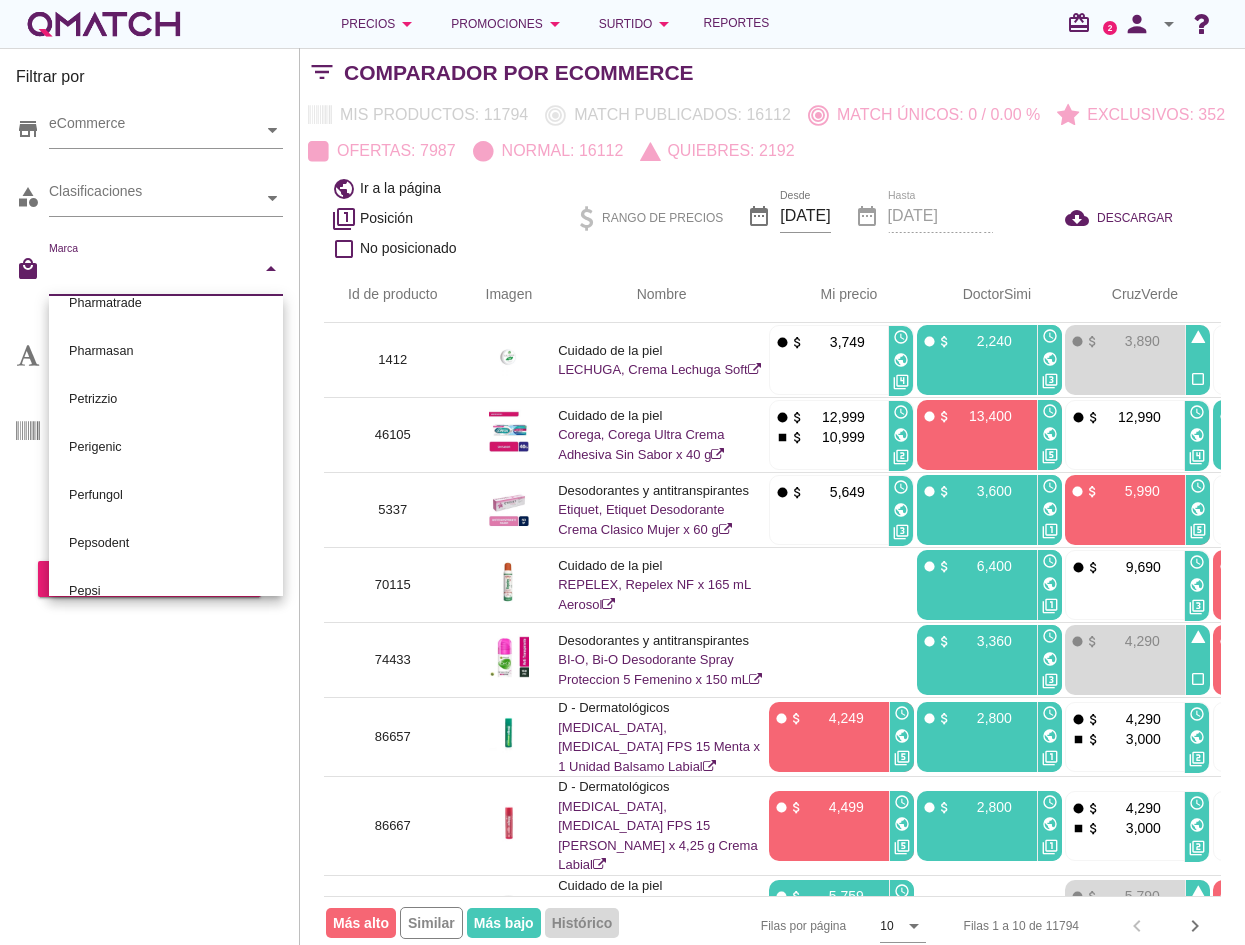 scroll, scrollTop: 700, scrollLeft: 0, axis: vertical 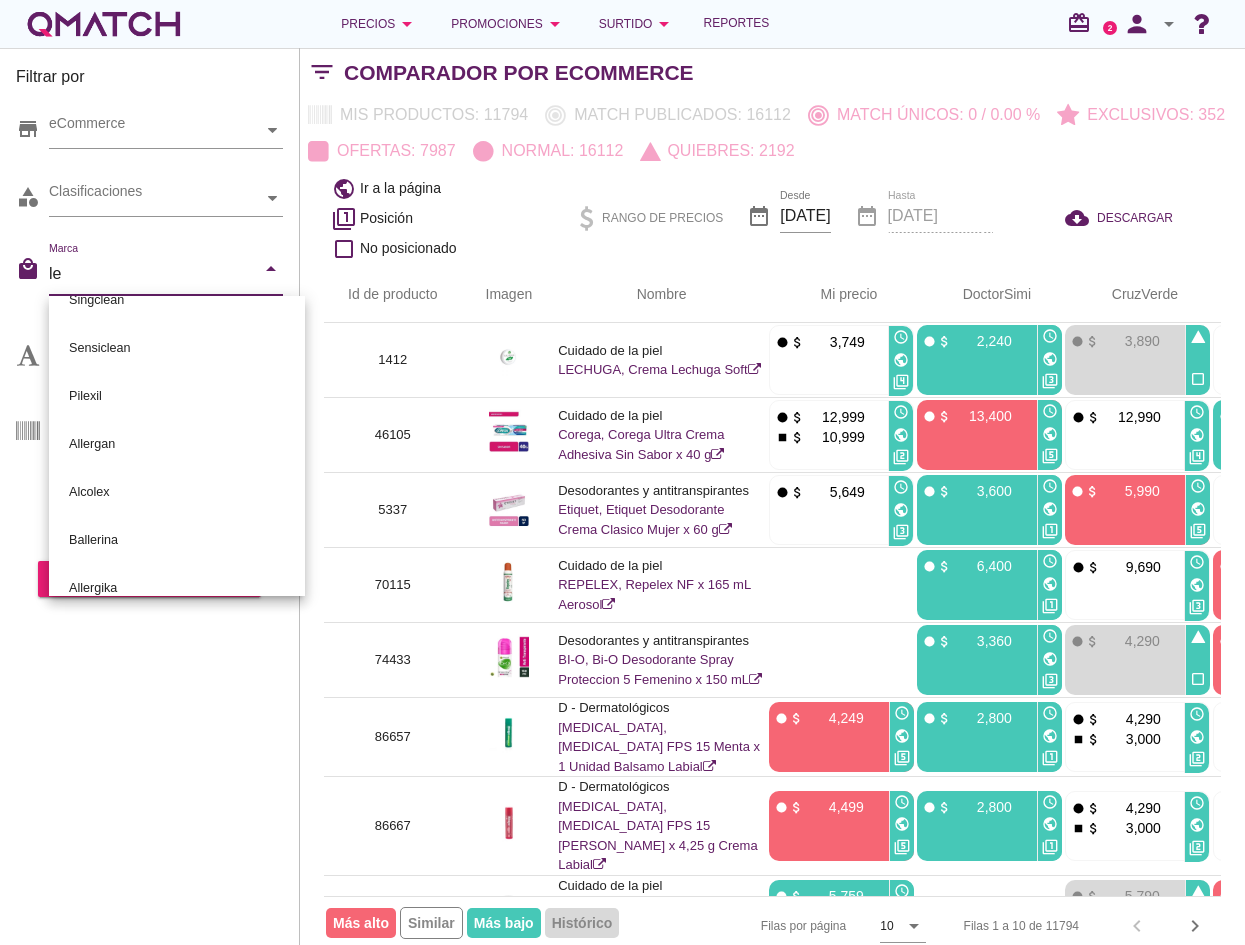 type on "lec" 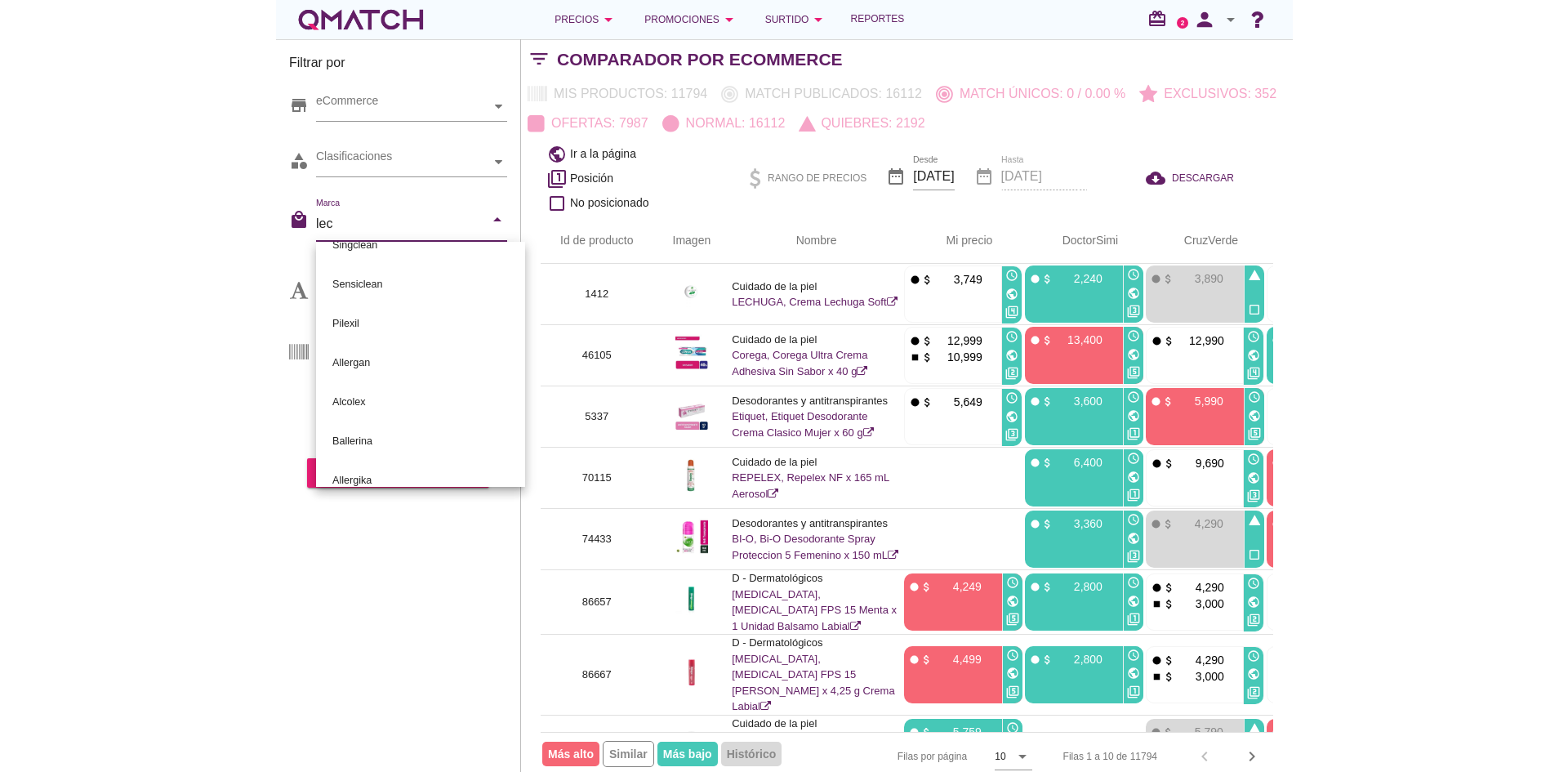 scroll, scrollTop: 0, scrollLeft: 0, axis: both 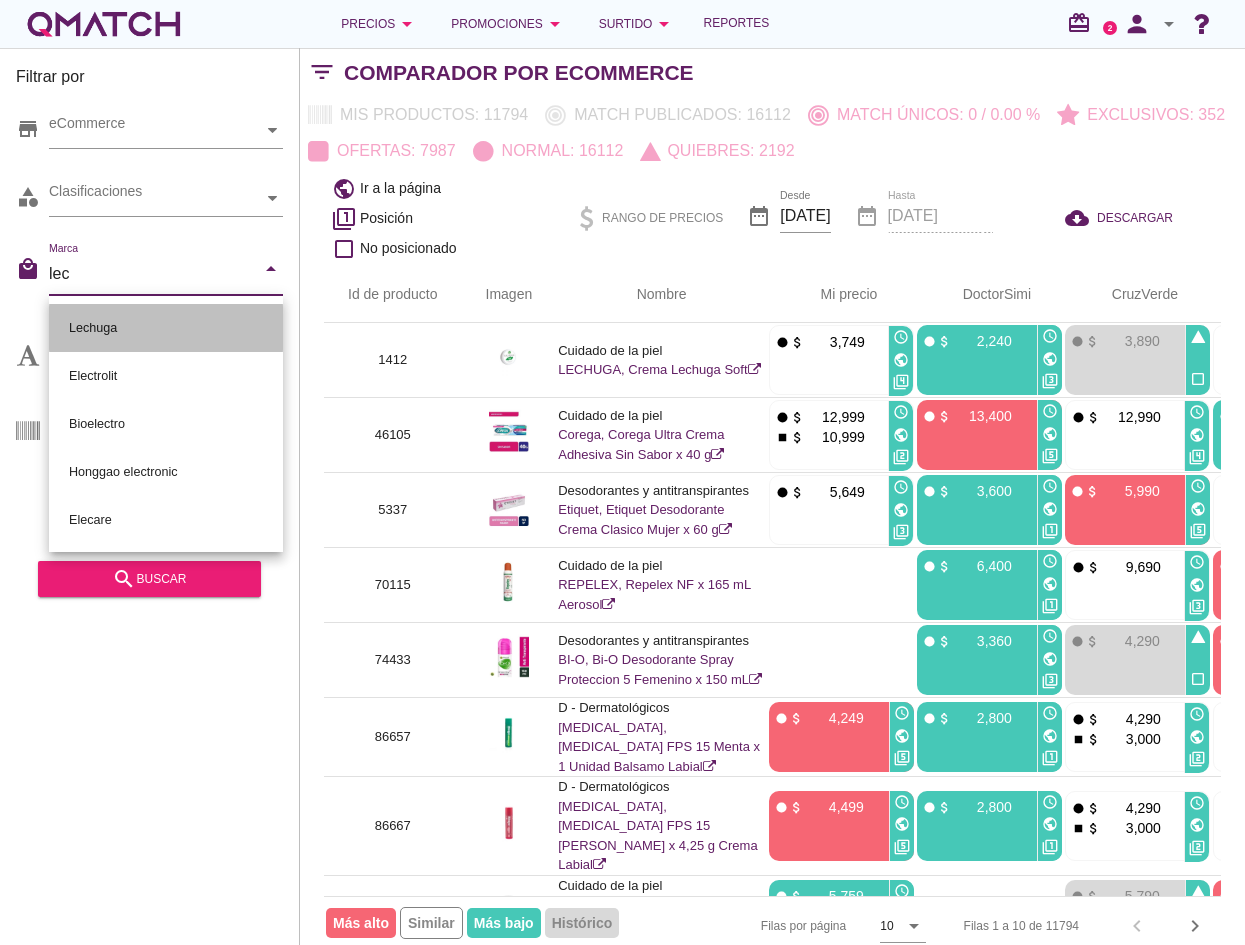 click on "Lechuga" at bounding box center (166, 328) 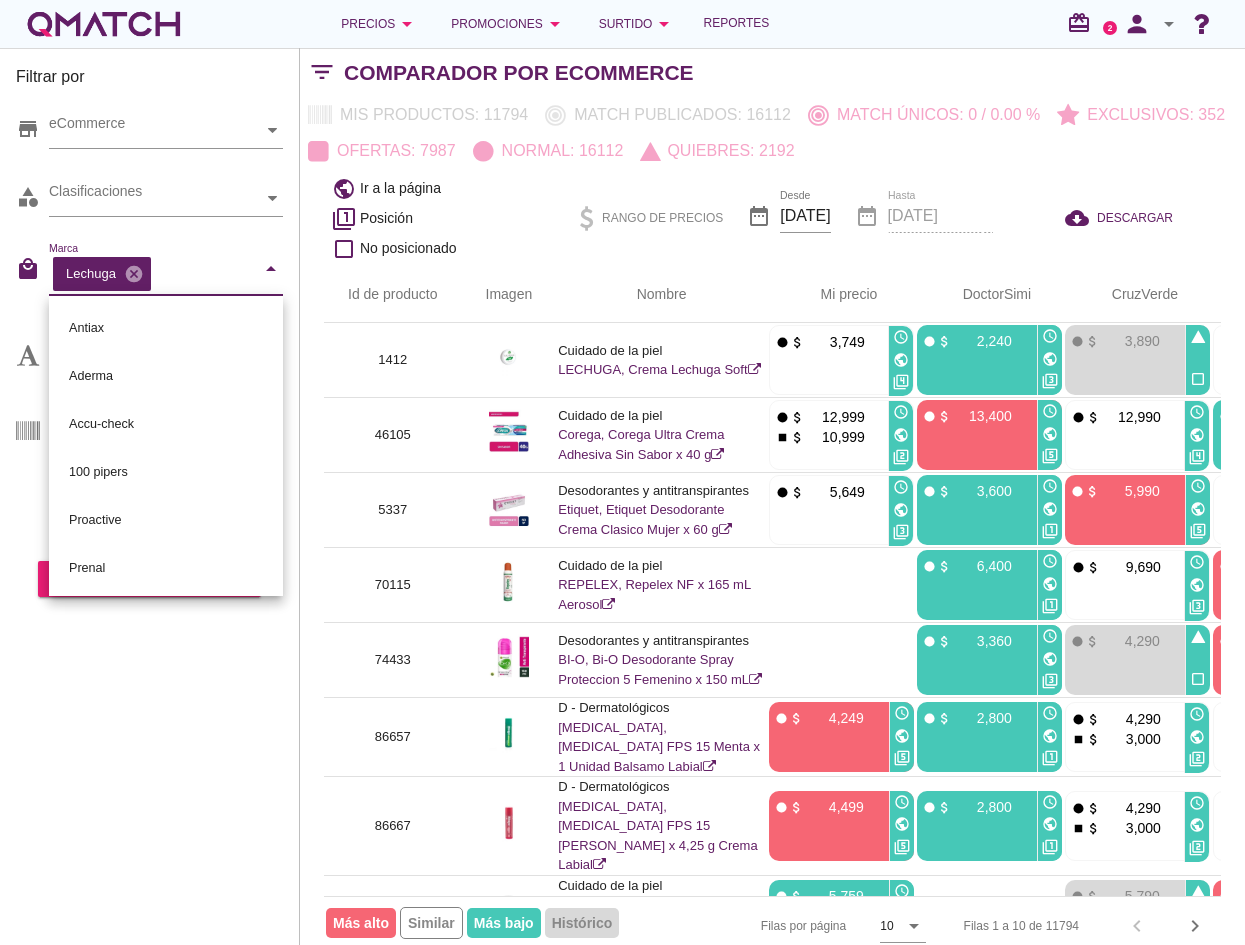 click on "Filtrar por store eCommerce category Clasificaciones local_mall Marca Lechuga cancel arrow_drop_down Filtrar por texto SKU/EAN Separe los SKU usando [MEDICAL_DATA] o espacio
search
buscar" at bounding box center [150, 496] 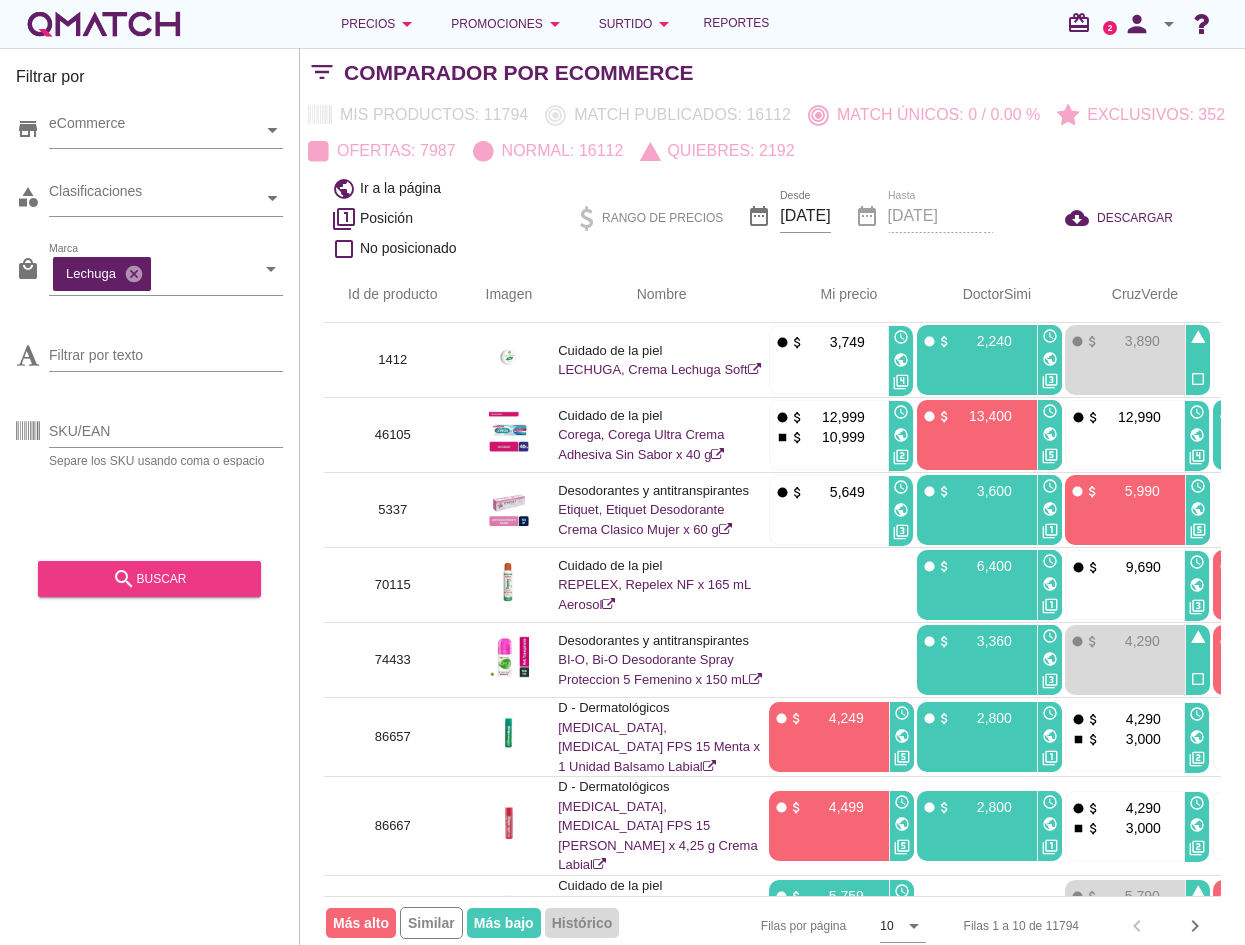 click on "search
buscar" at bounding box center (149, 579) 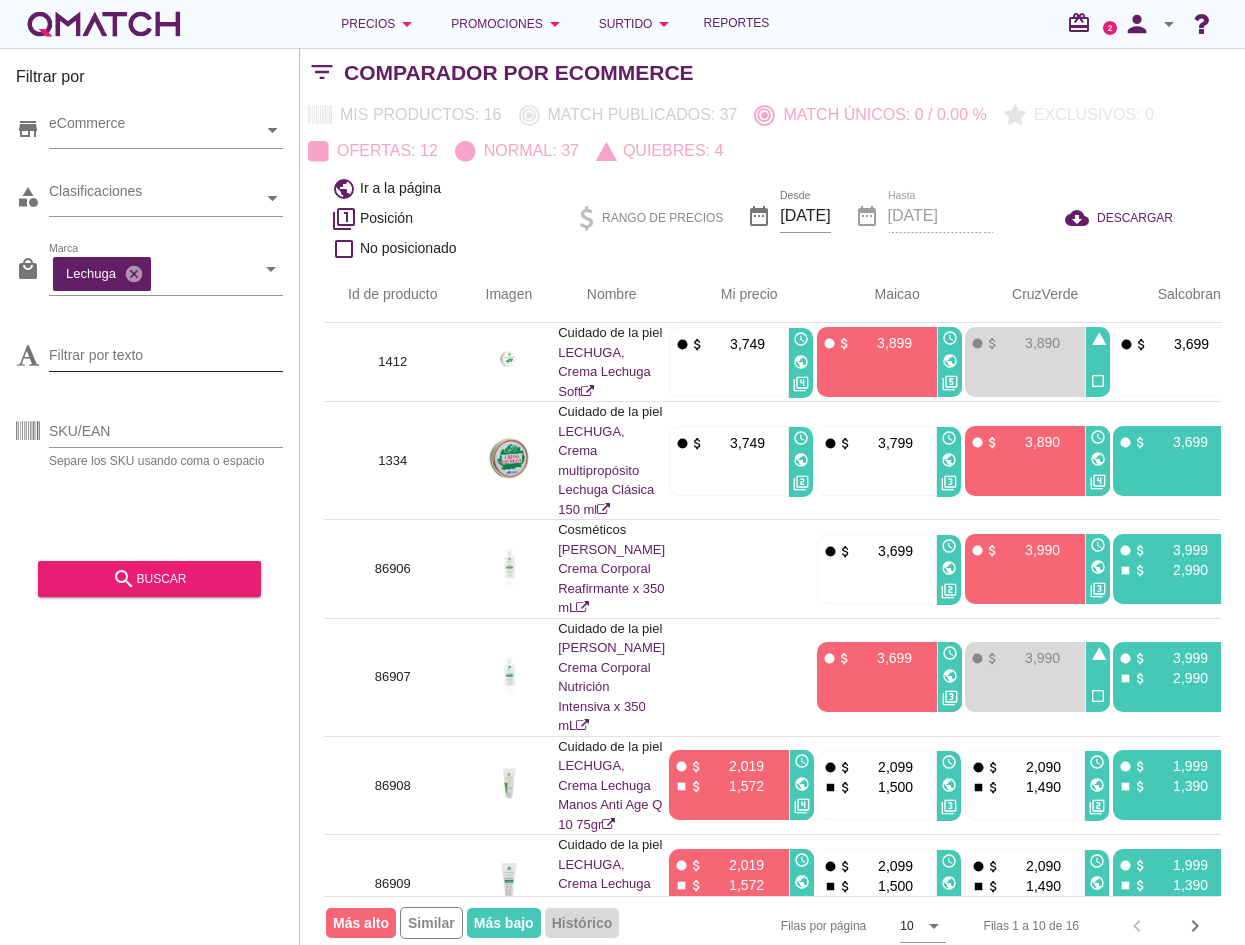 click on "Filtrar por texto" at bounding box center [166, 355] 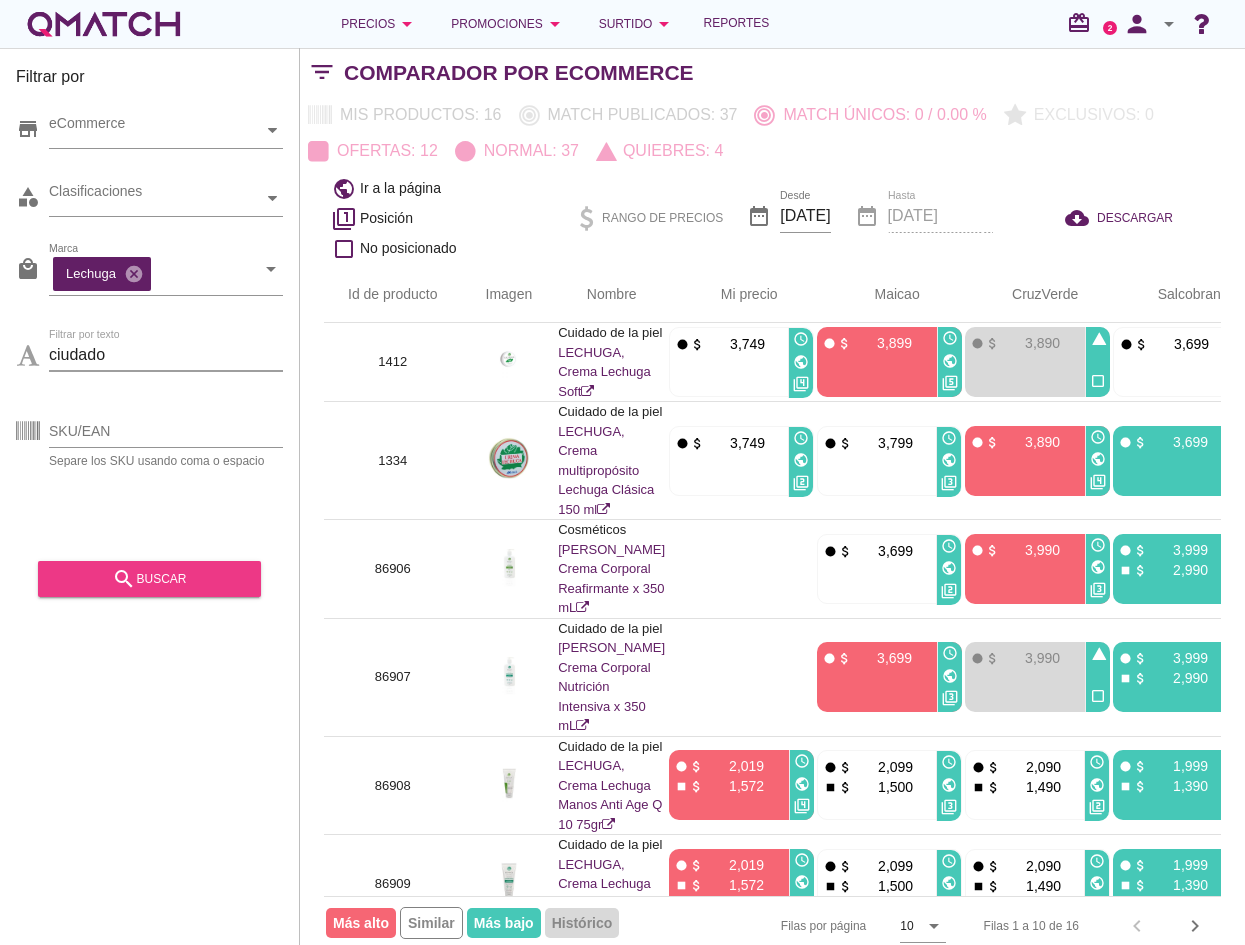 type on "ciudado" 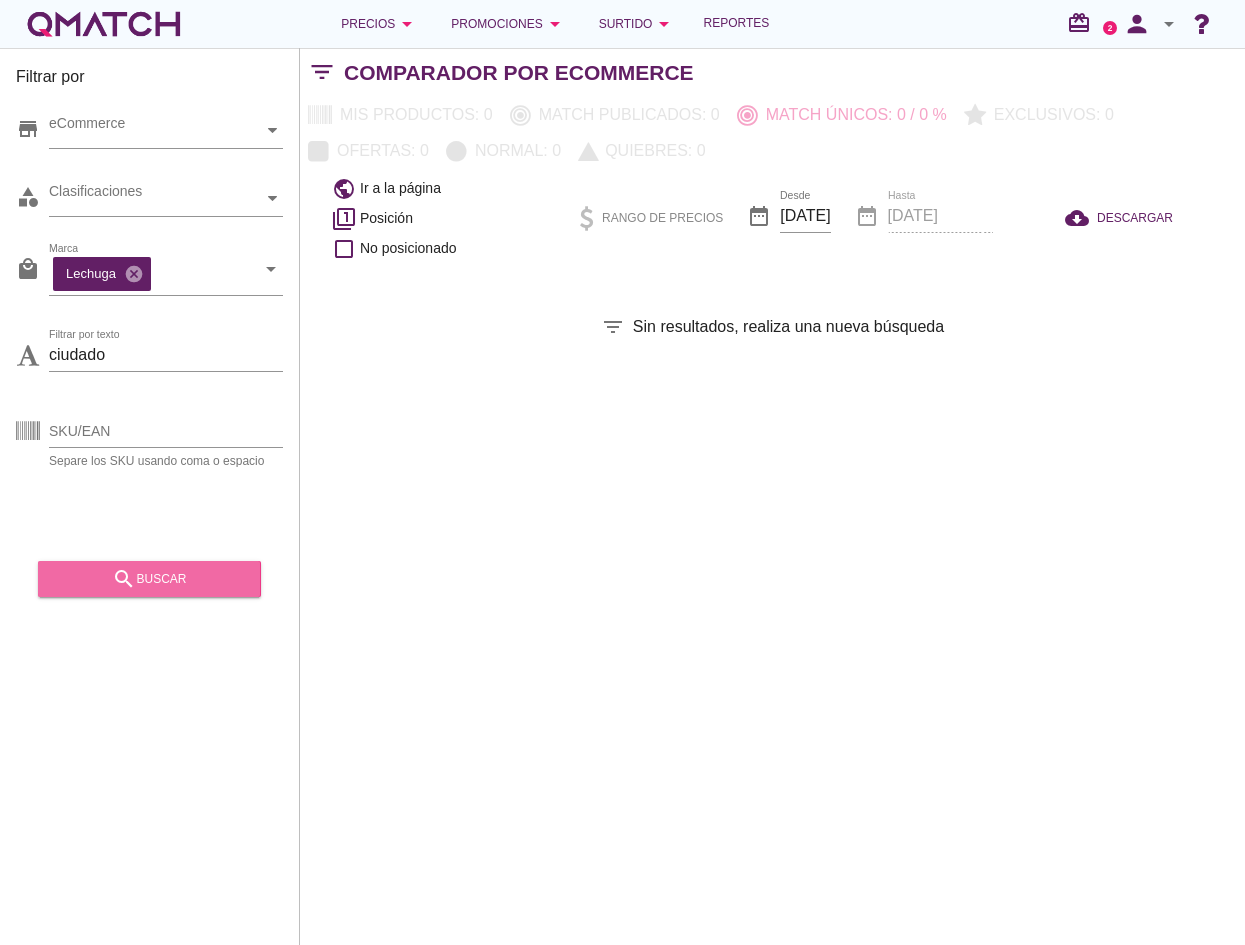 click on "search
buscar" at bounding box center (149, 579) 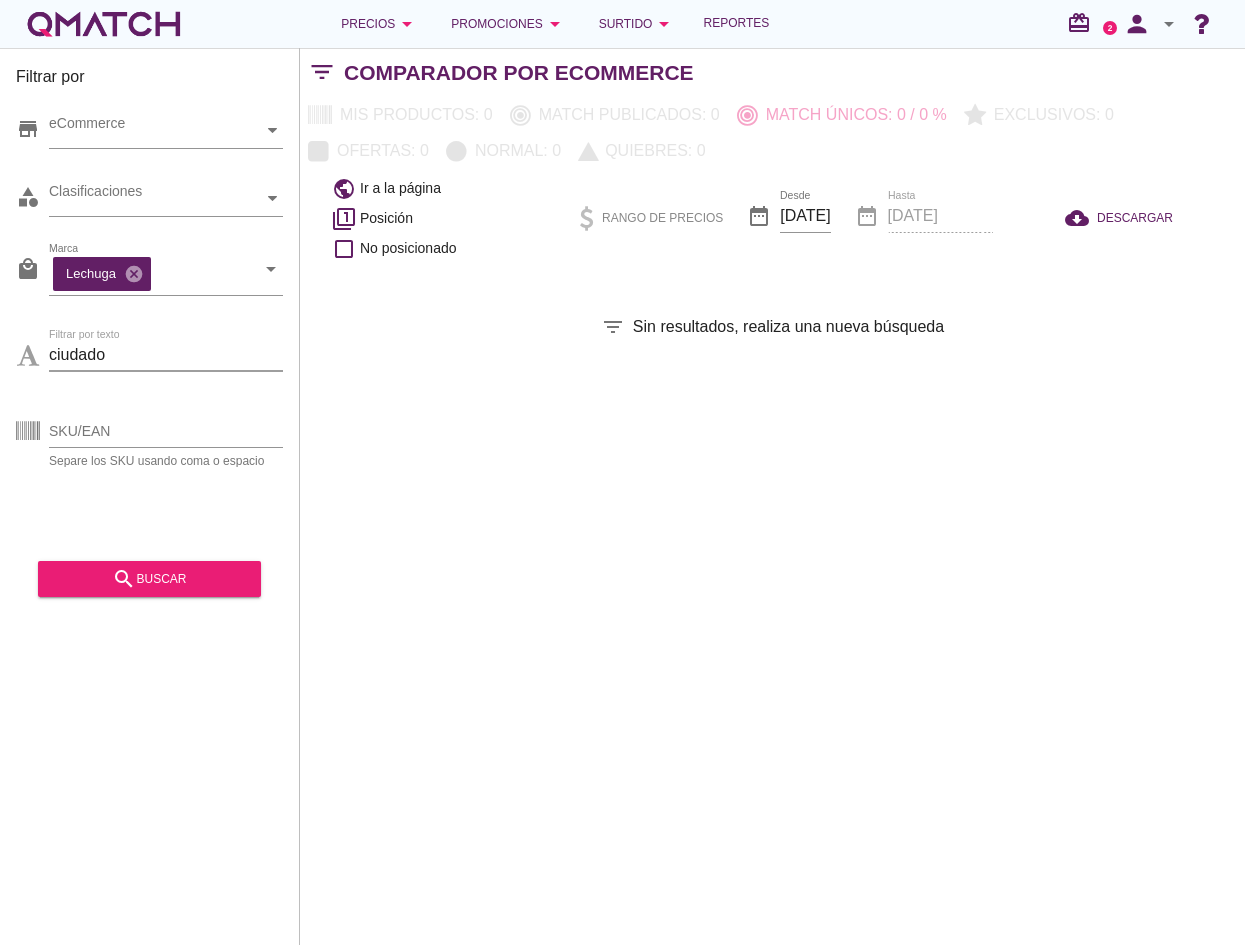 drag, startPoint x: 138, startPoint y: 352, endPoint x: -23, endPoint y: 350, distance: 161.01242 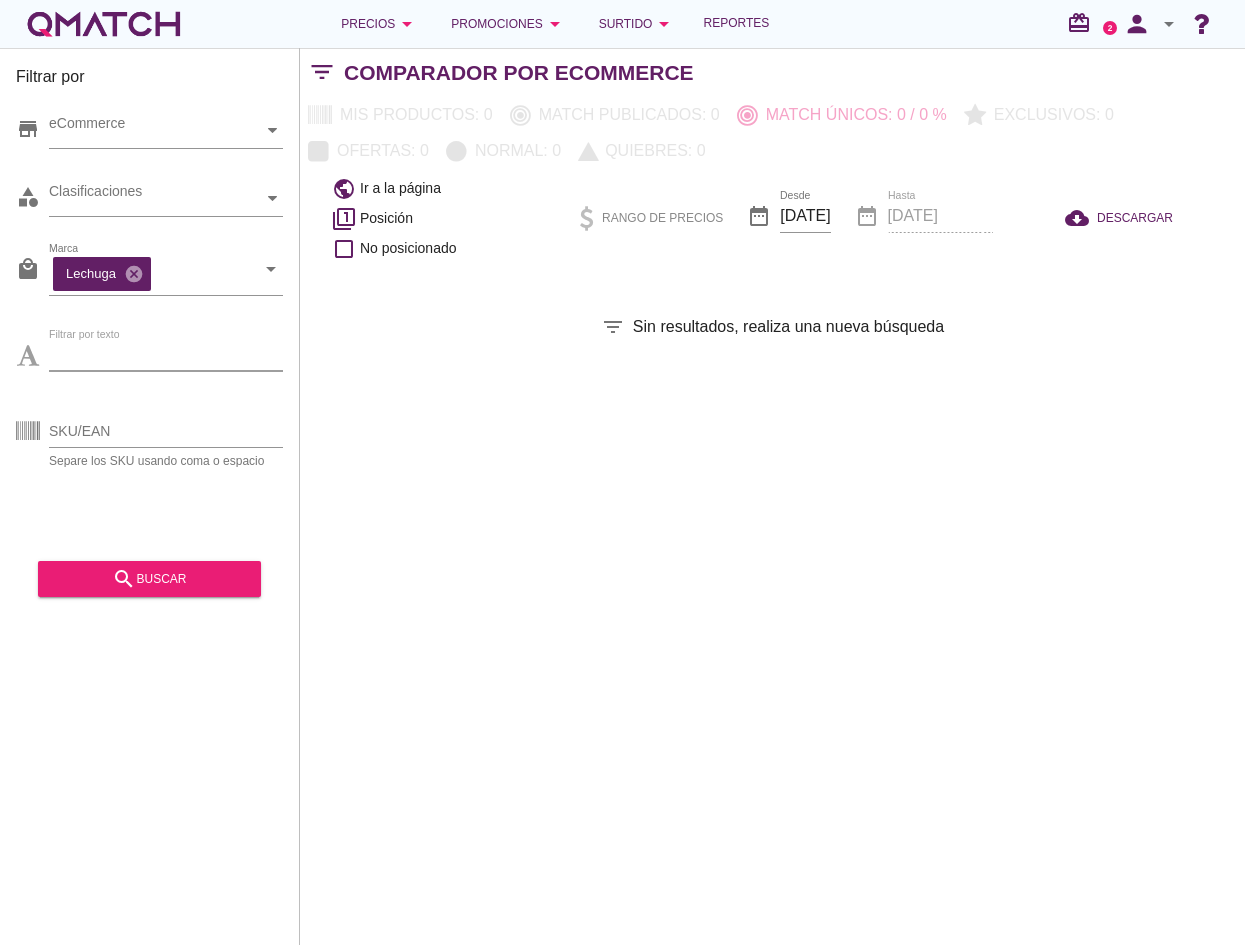 click on "Filtrar por store eCommerce category Clasificaciones local_mall Marca Lechuga cancel arrow_drop_down Filtrar por texto SKU/EAN Separe los SKU usando [MEDICAL_DATA] o espacio
search
buscar" at bounding box center [150, 496] 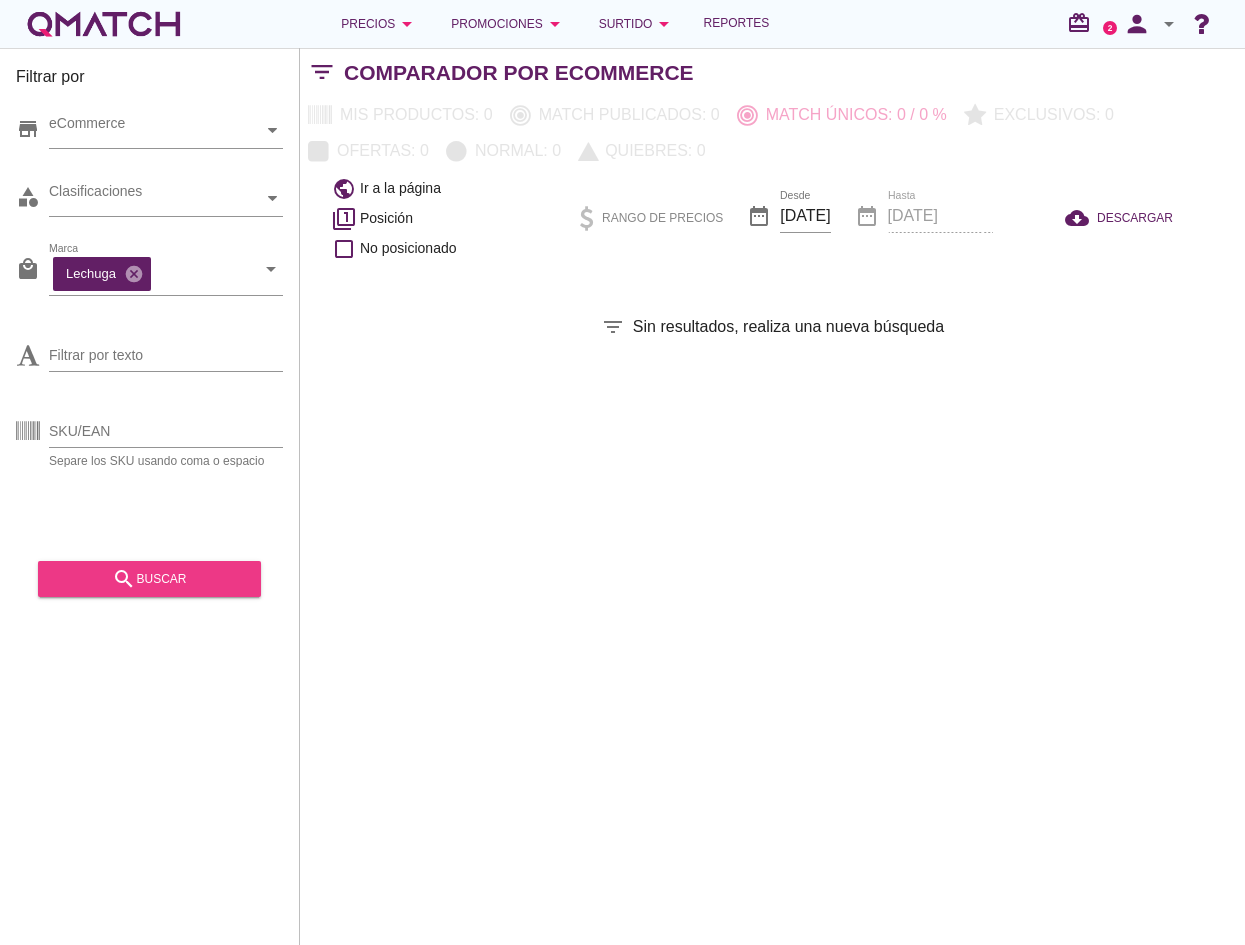 click on "search
buscar" at bounding box center [149, 579] 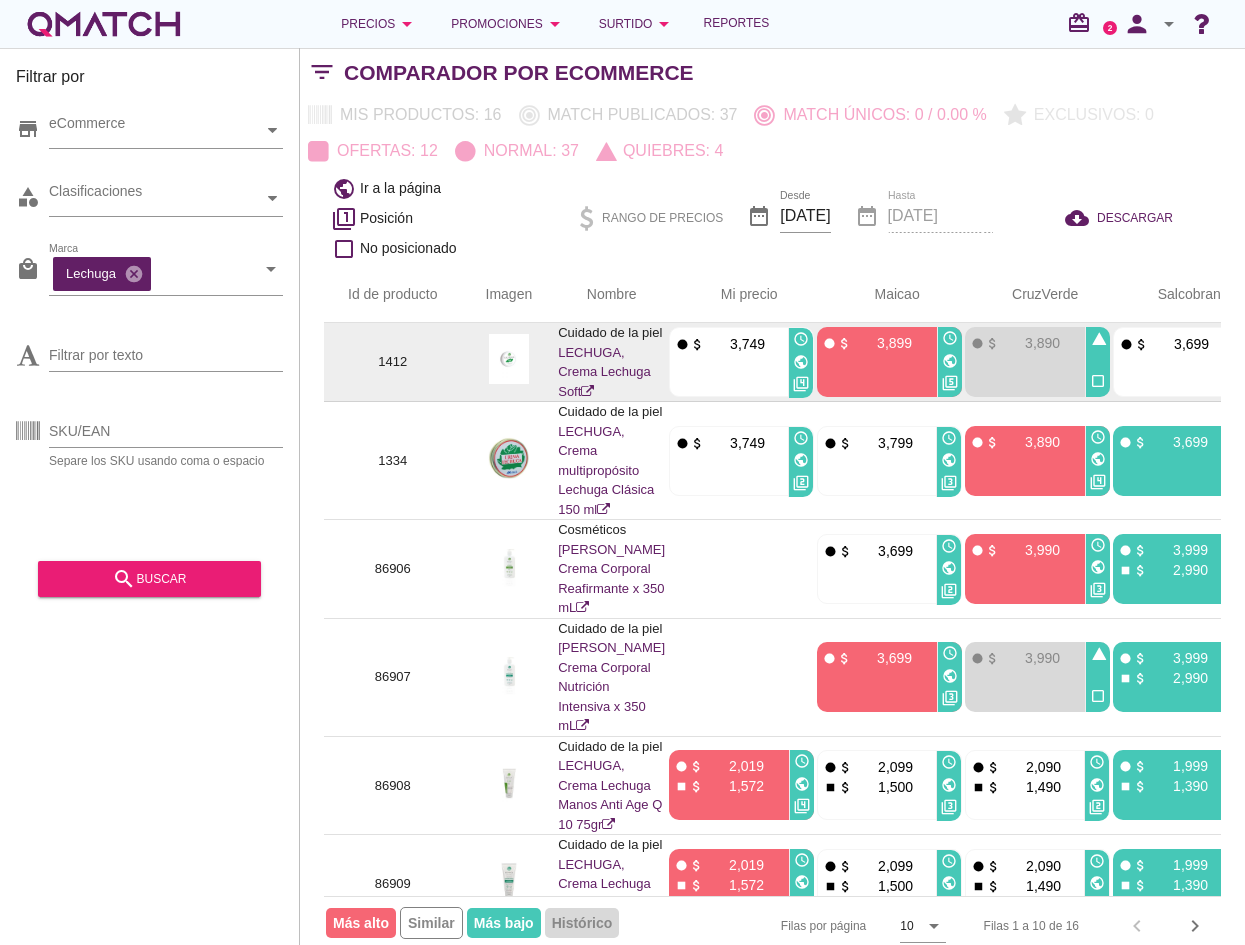 click on "1412" at bounding box center (393, 362) 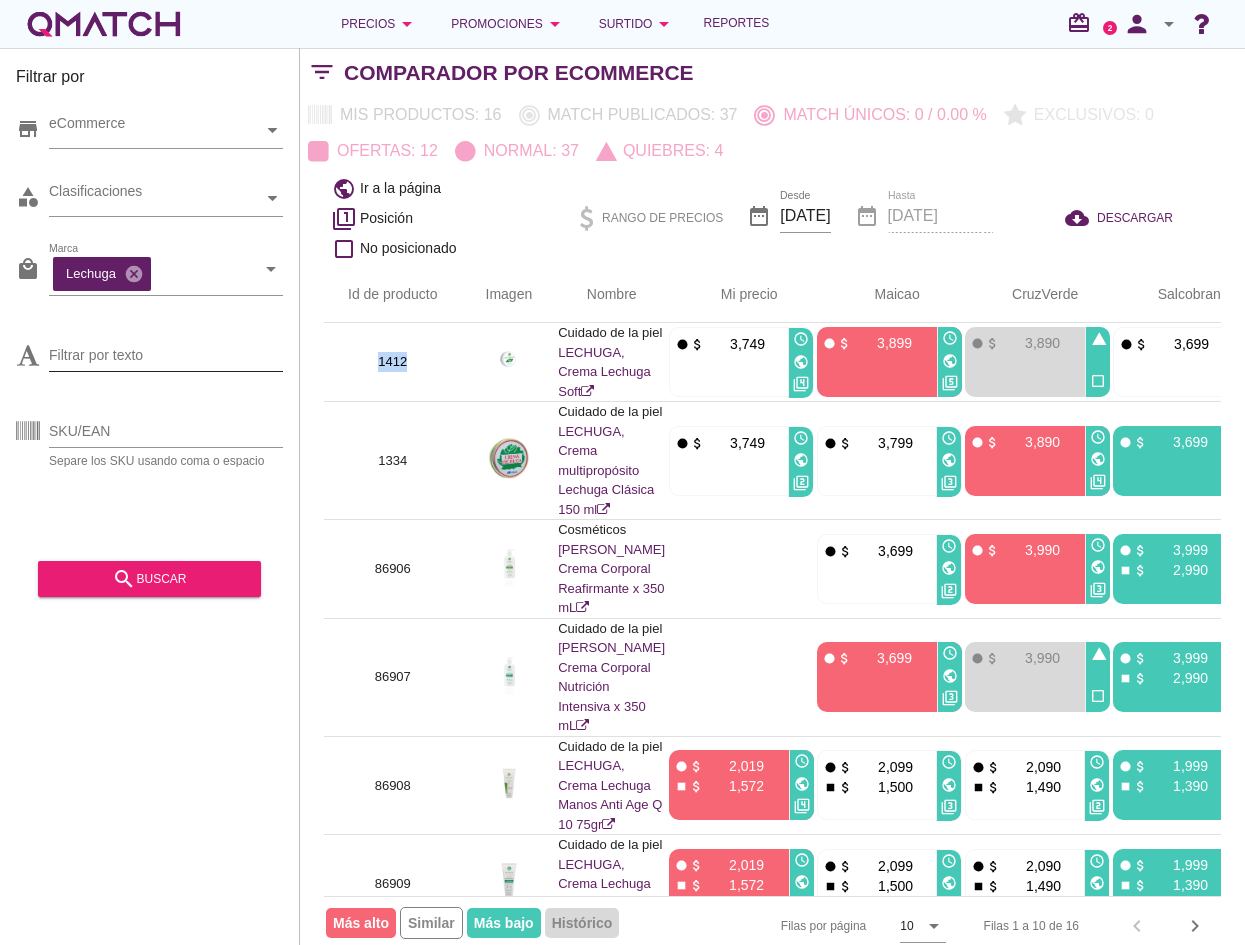 copy on "1412" 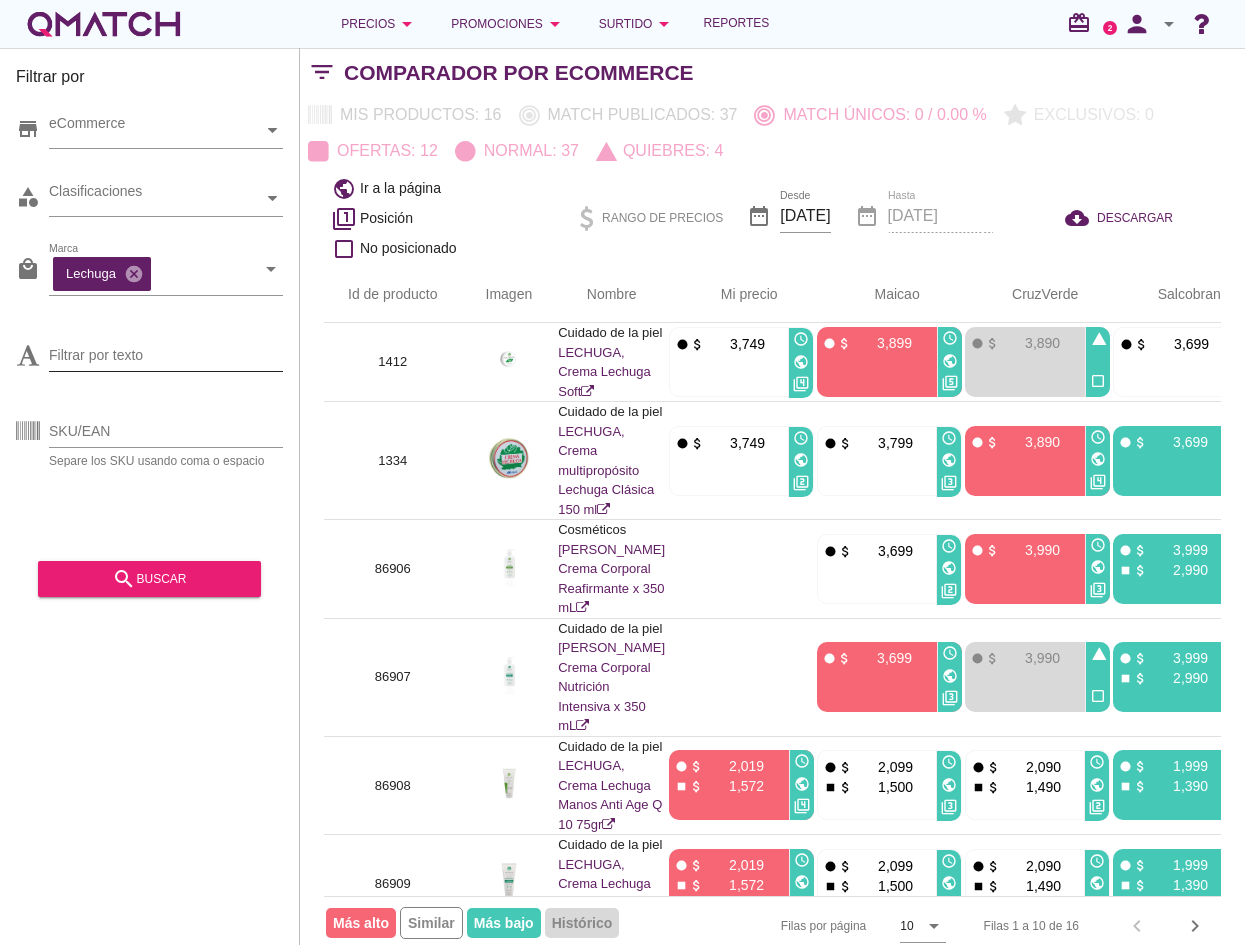 click on "Filtrar por texto" at bounding box center (166, 355) 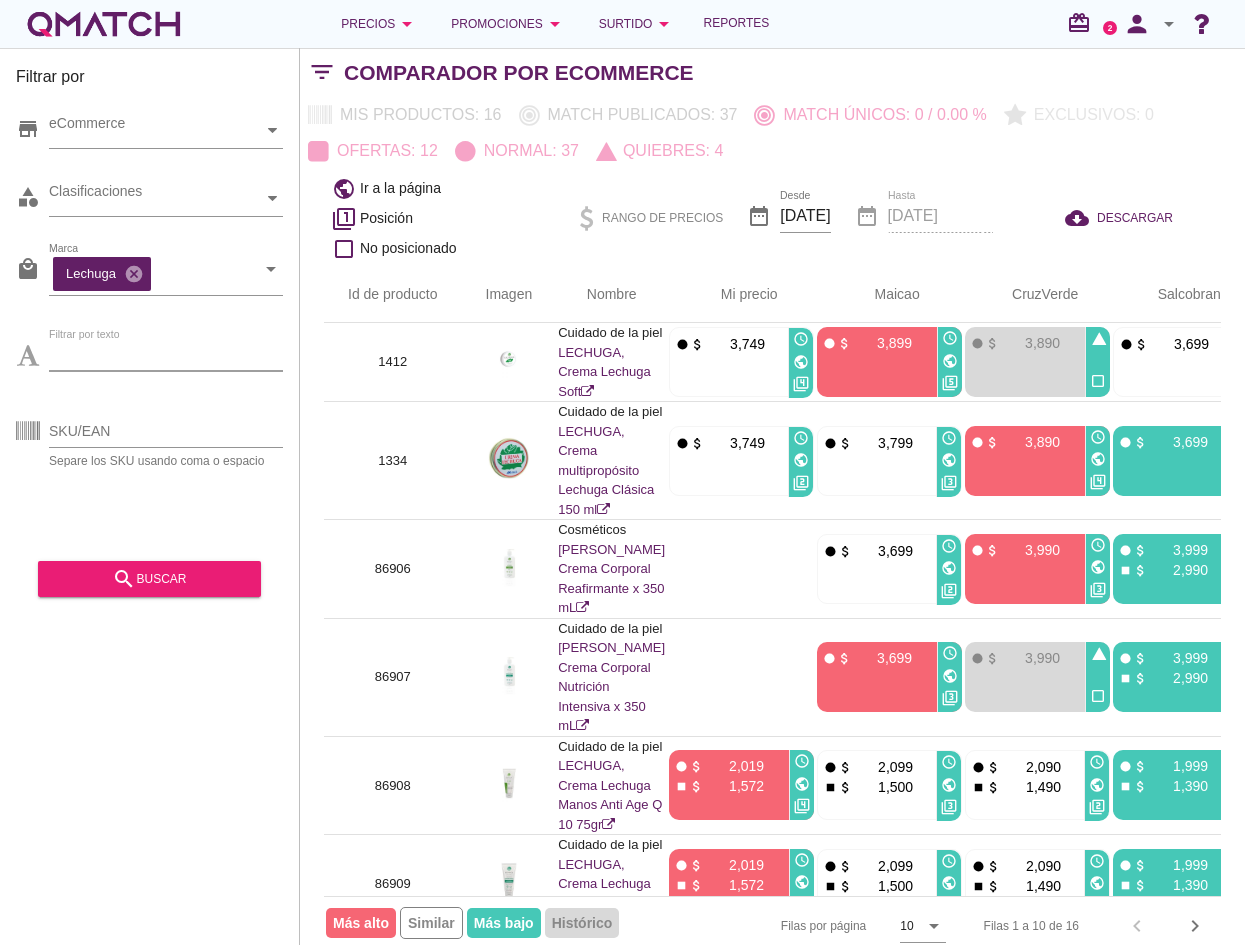 paste on "1412" 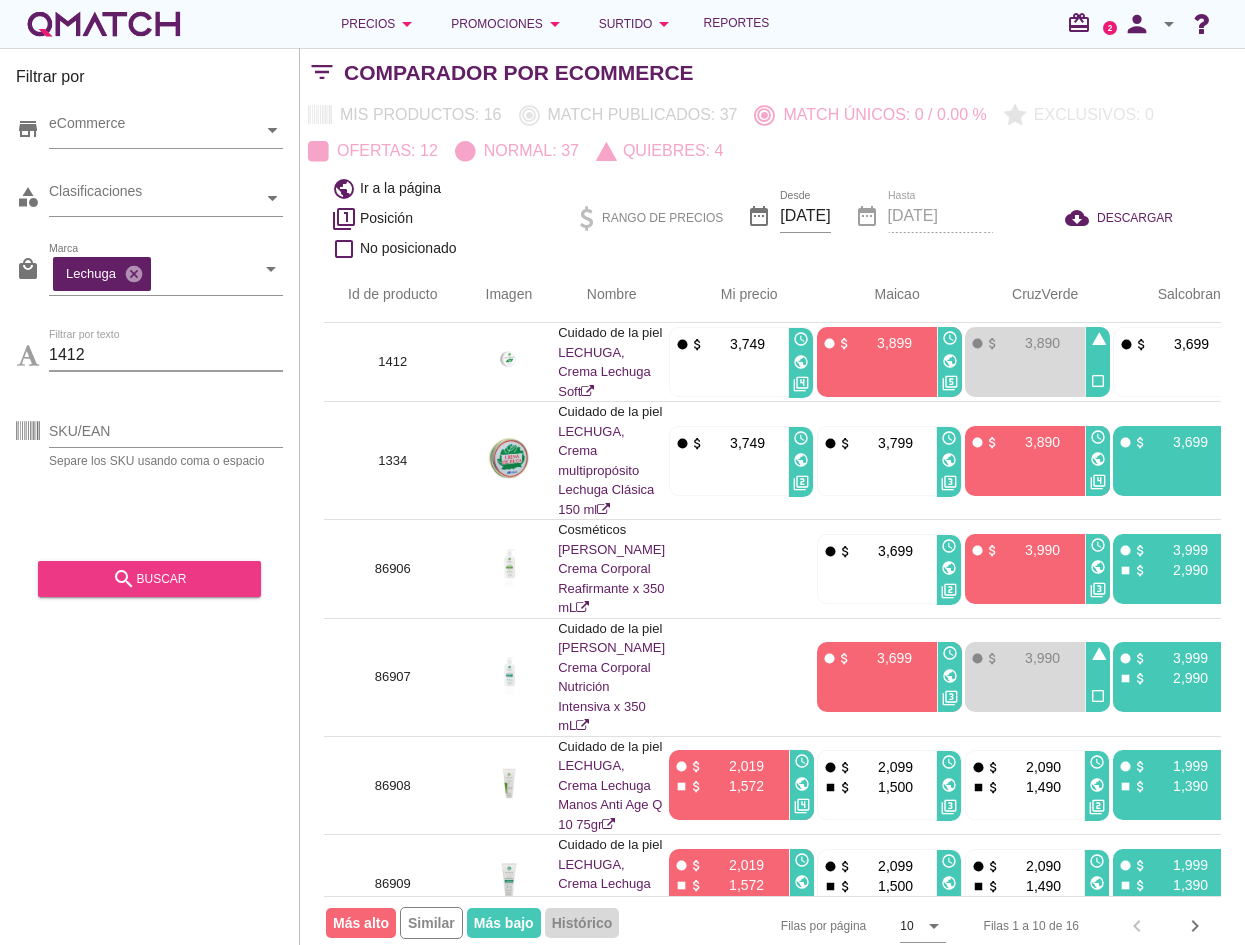 click on "search
buscar" at bounding box center (149, 579) 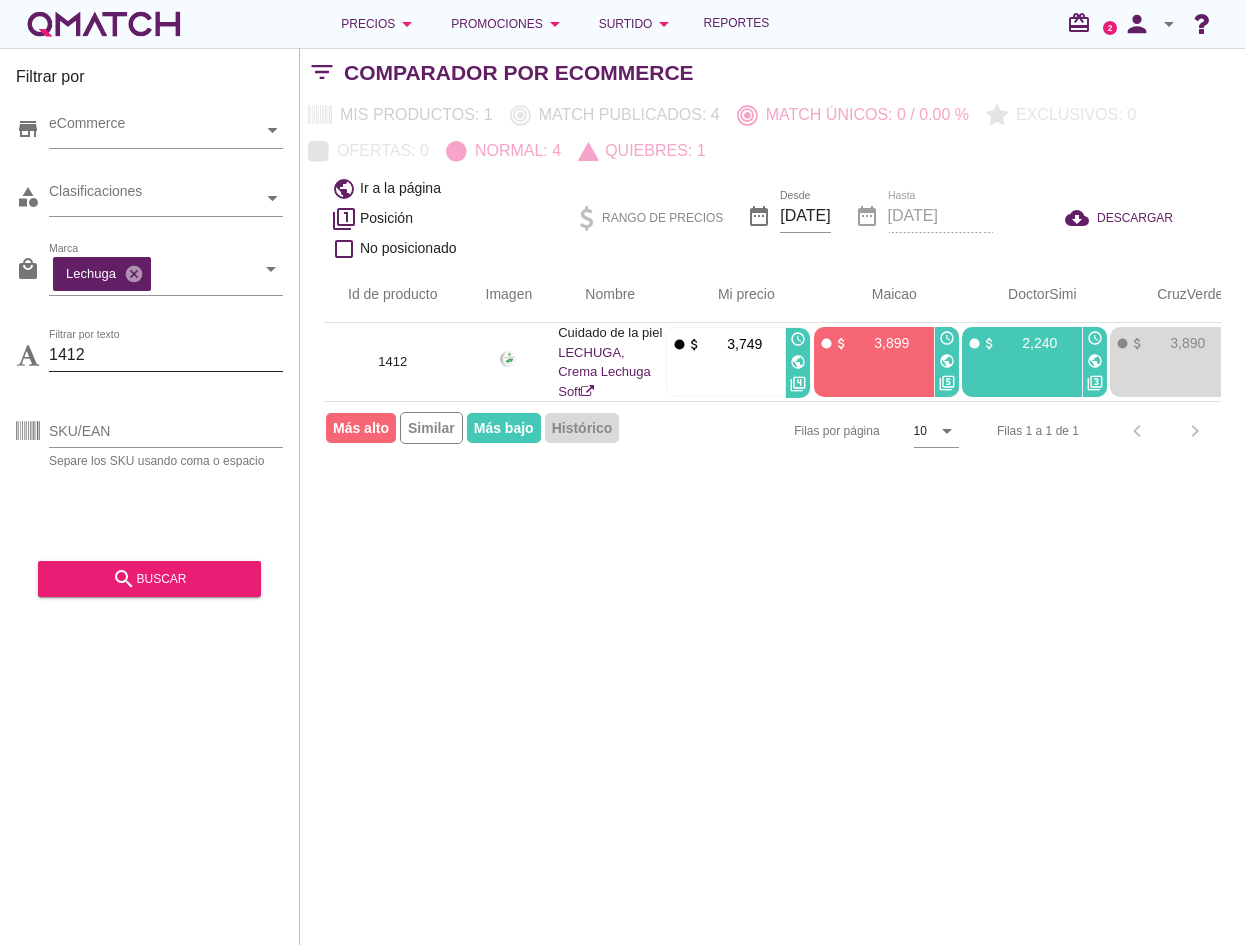 click on "1412" at bounding box center [166, 355] 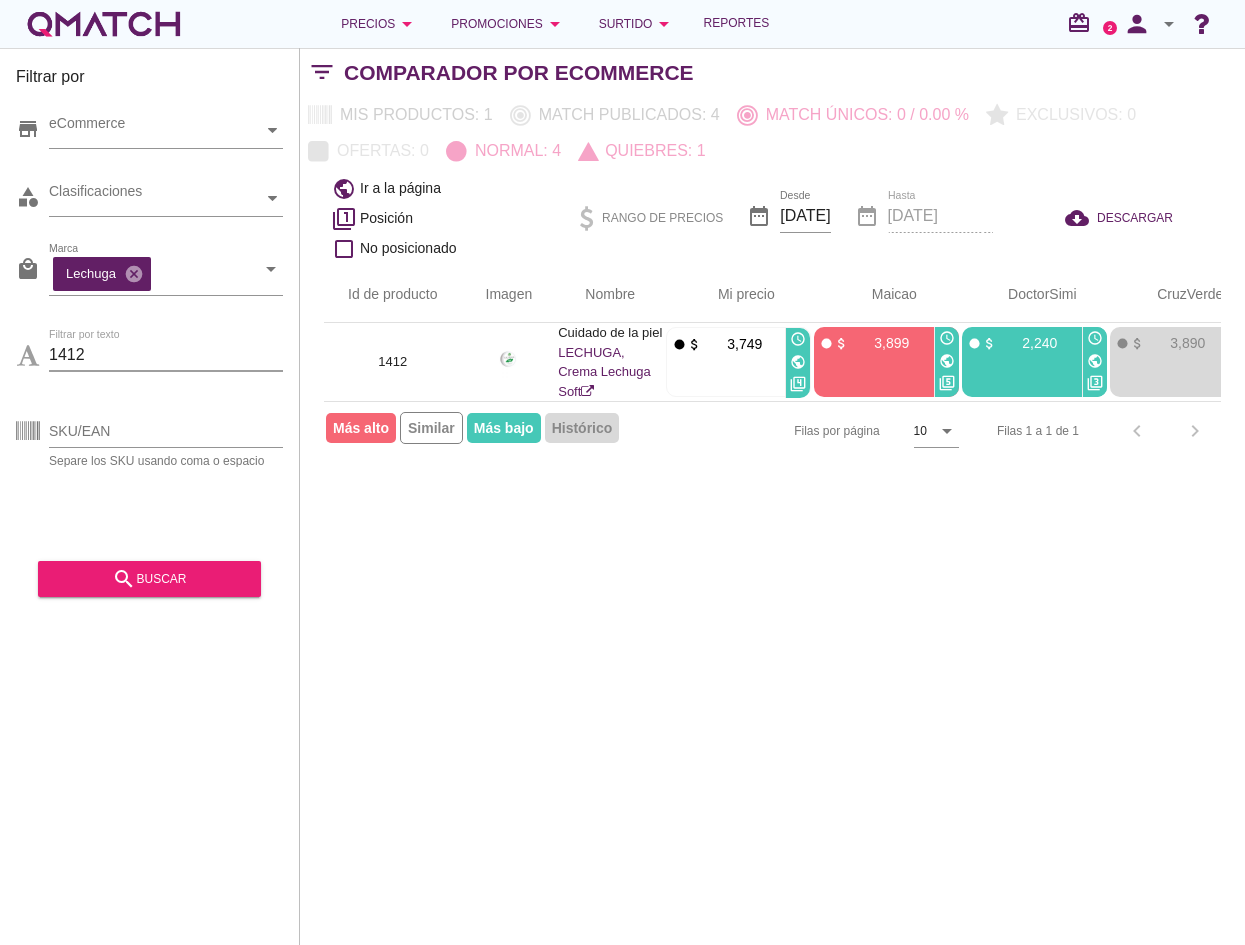 click on "1412" at bounding box center [166, 355] 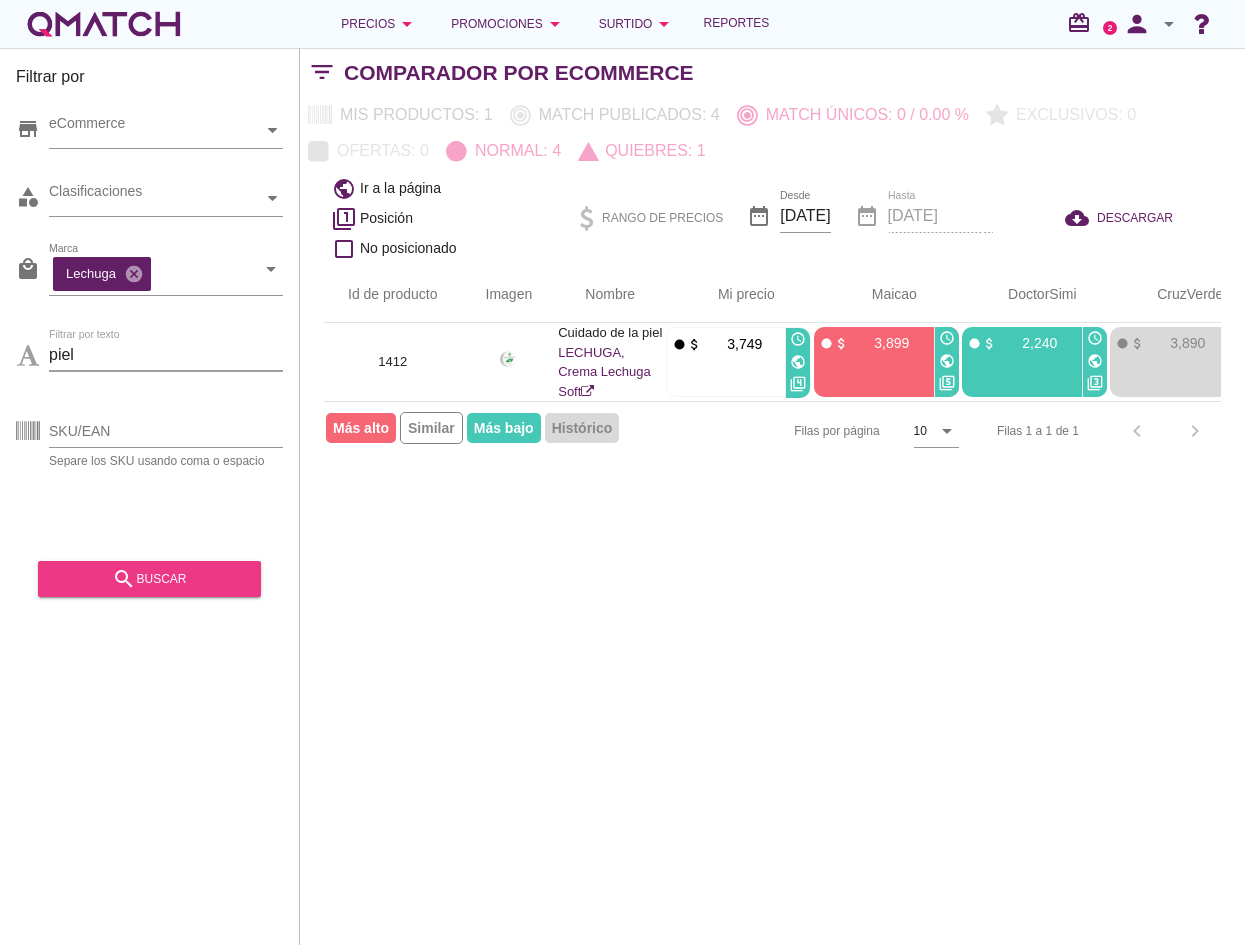 type on "piel" 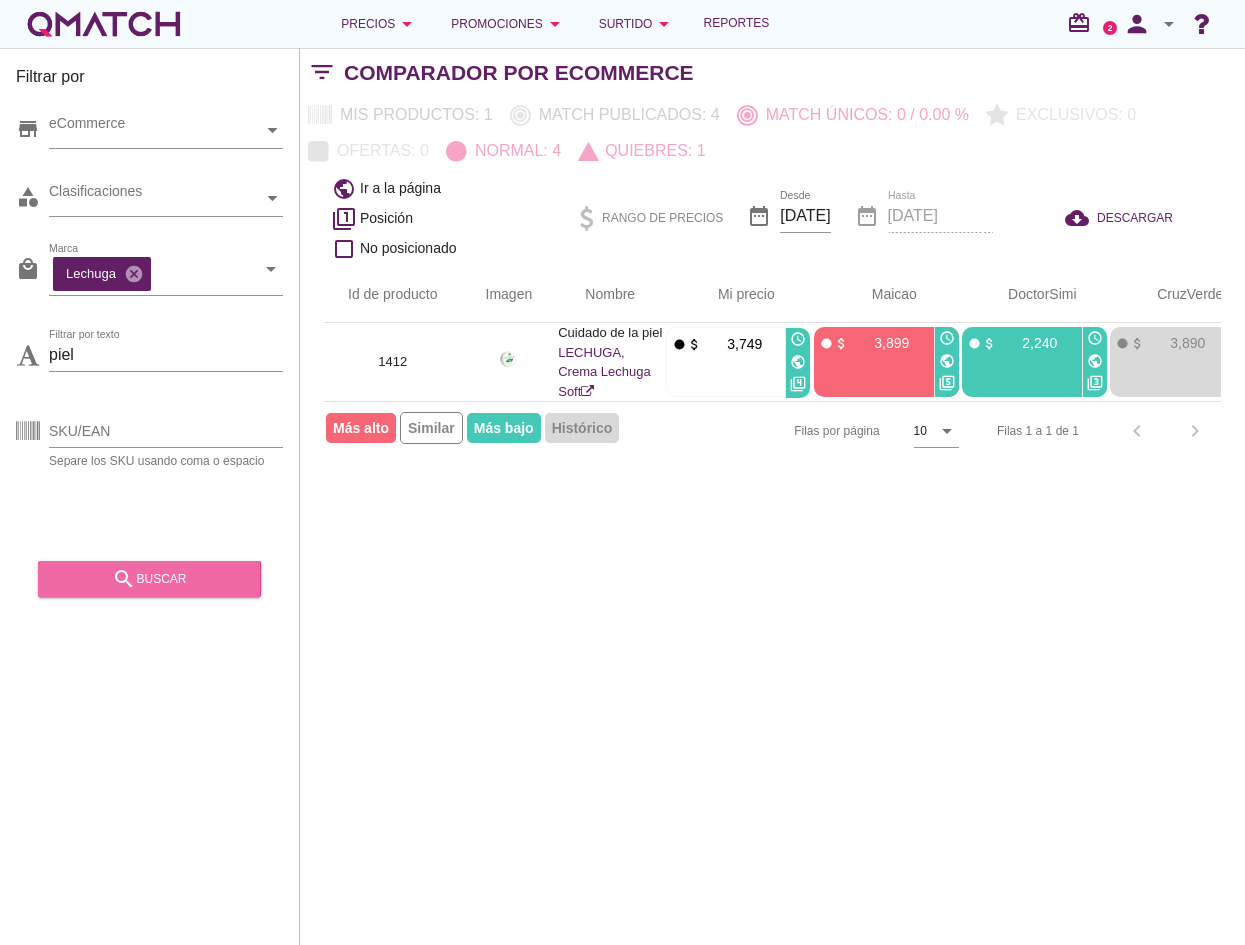 click on "search
buscar" at bounding box center (149, 579) 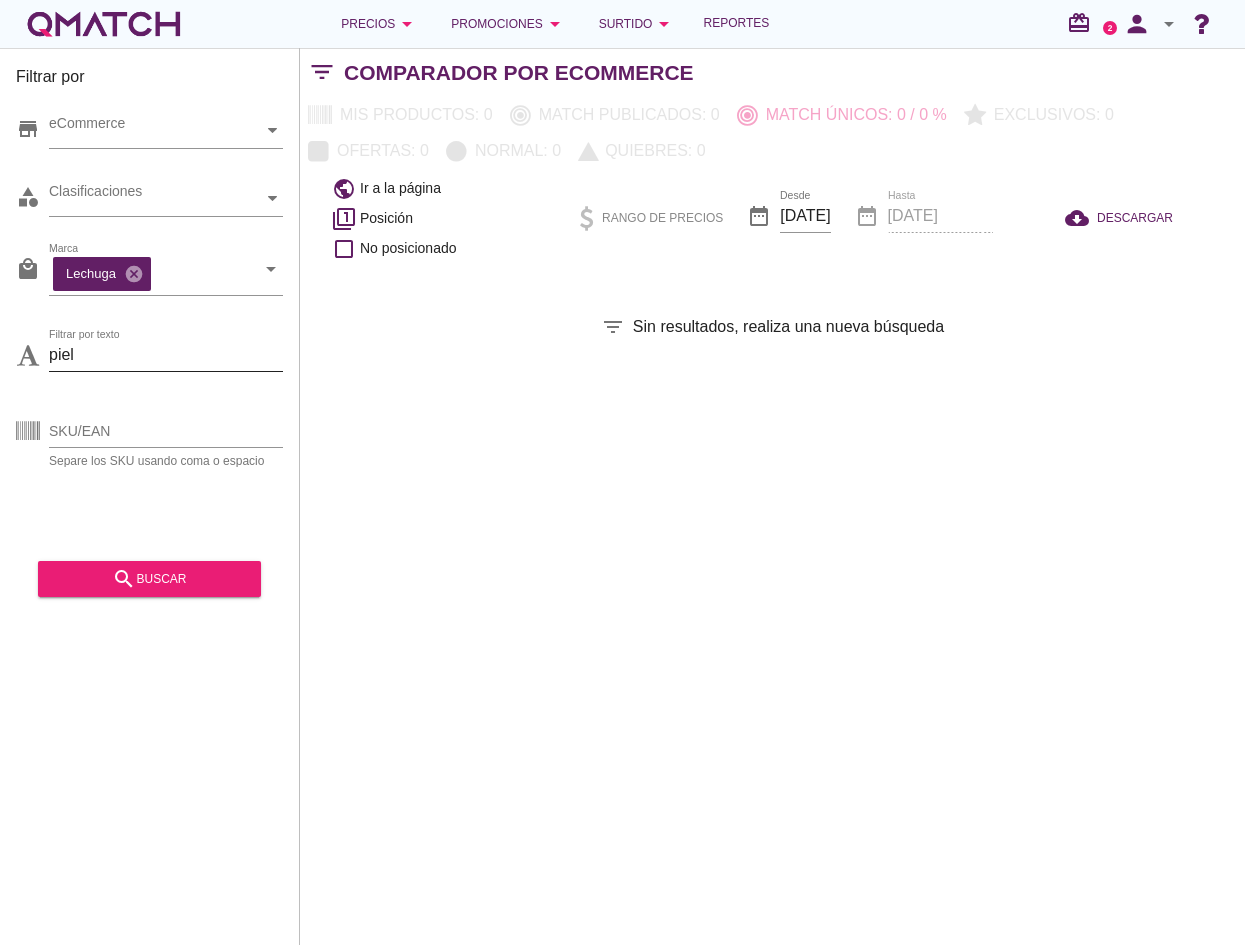 click on "piel" at bounding box center [166, 355] 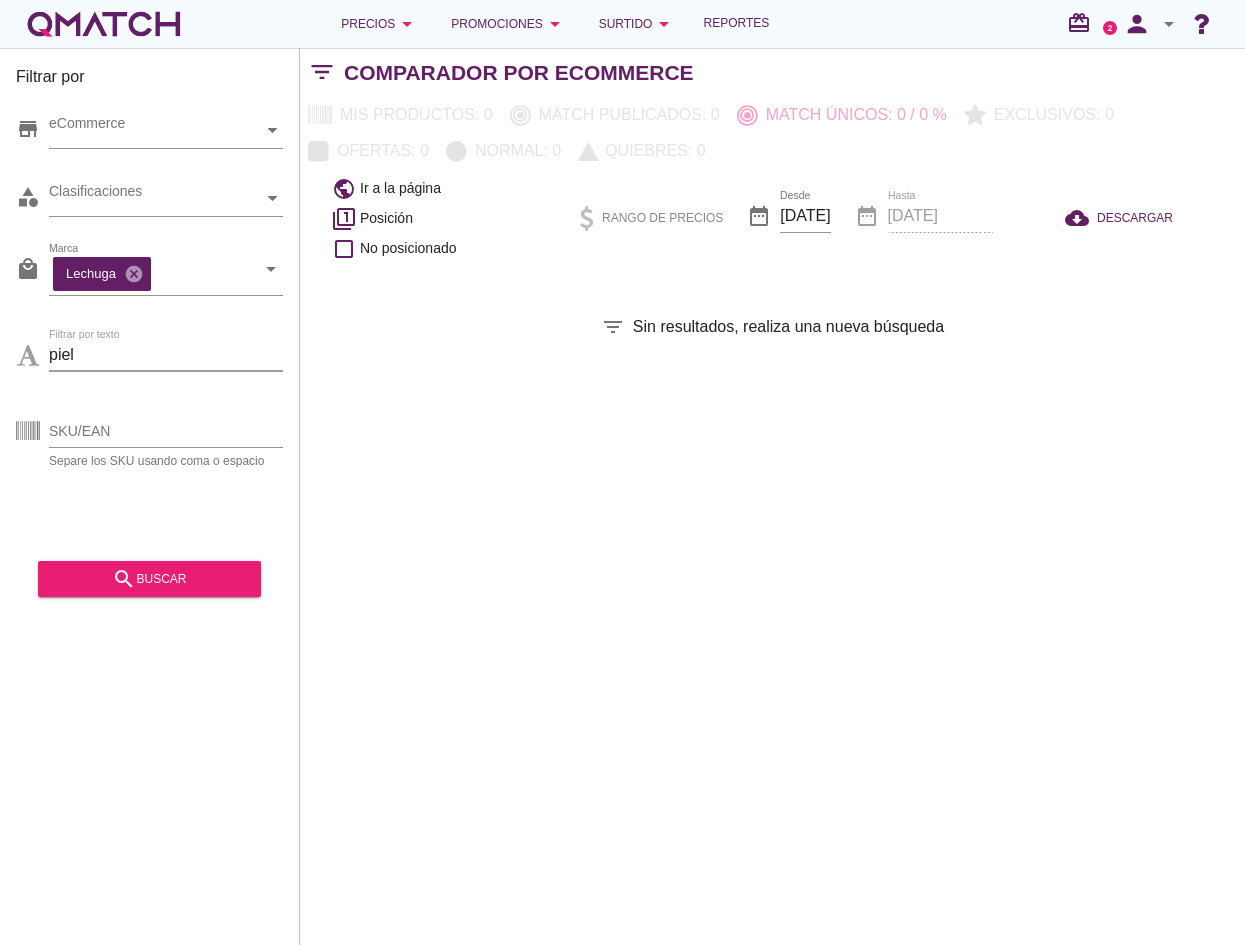 click on "piel" at bounding box center [166, 355] 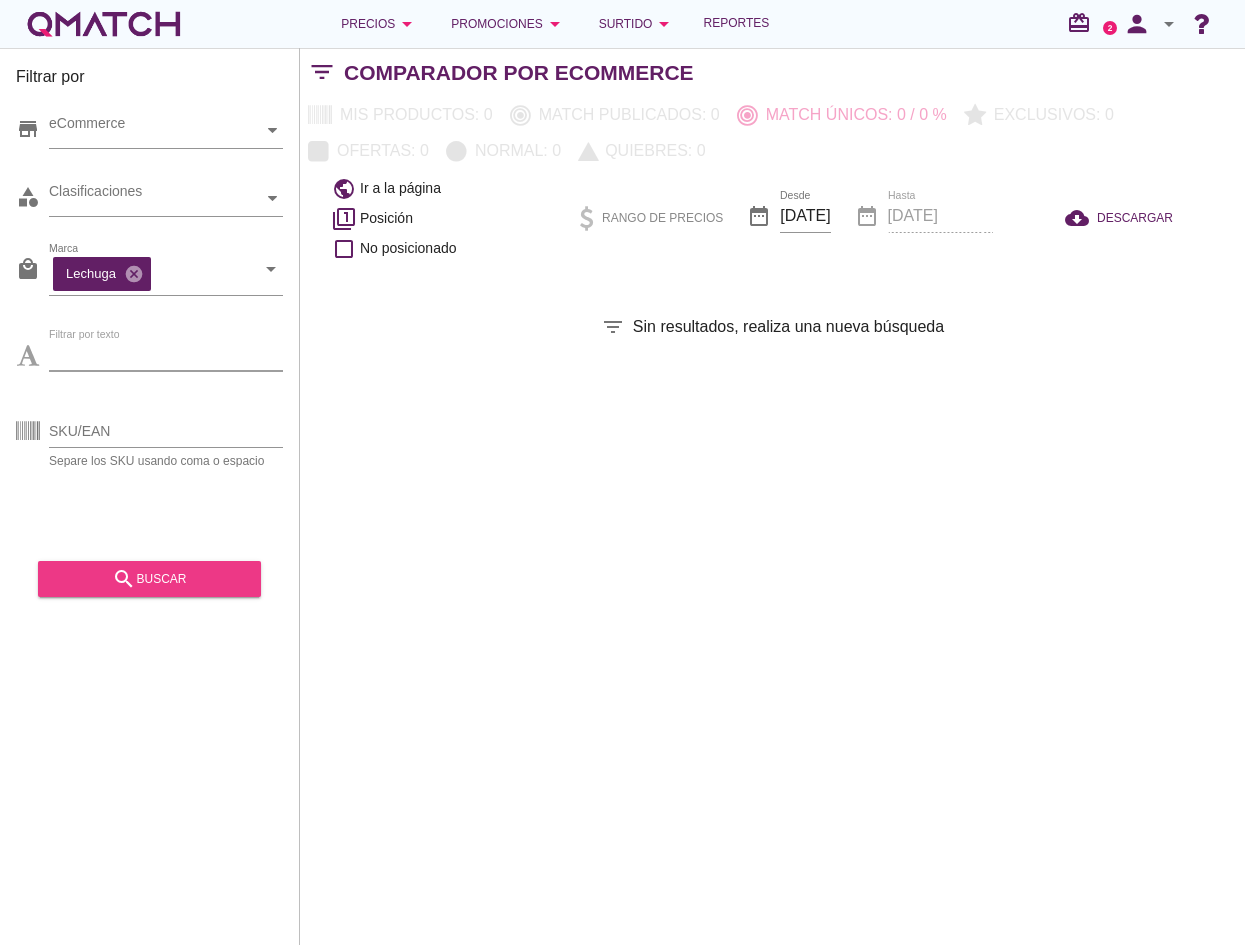 click on "search" at bounding box center (124, 579) 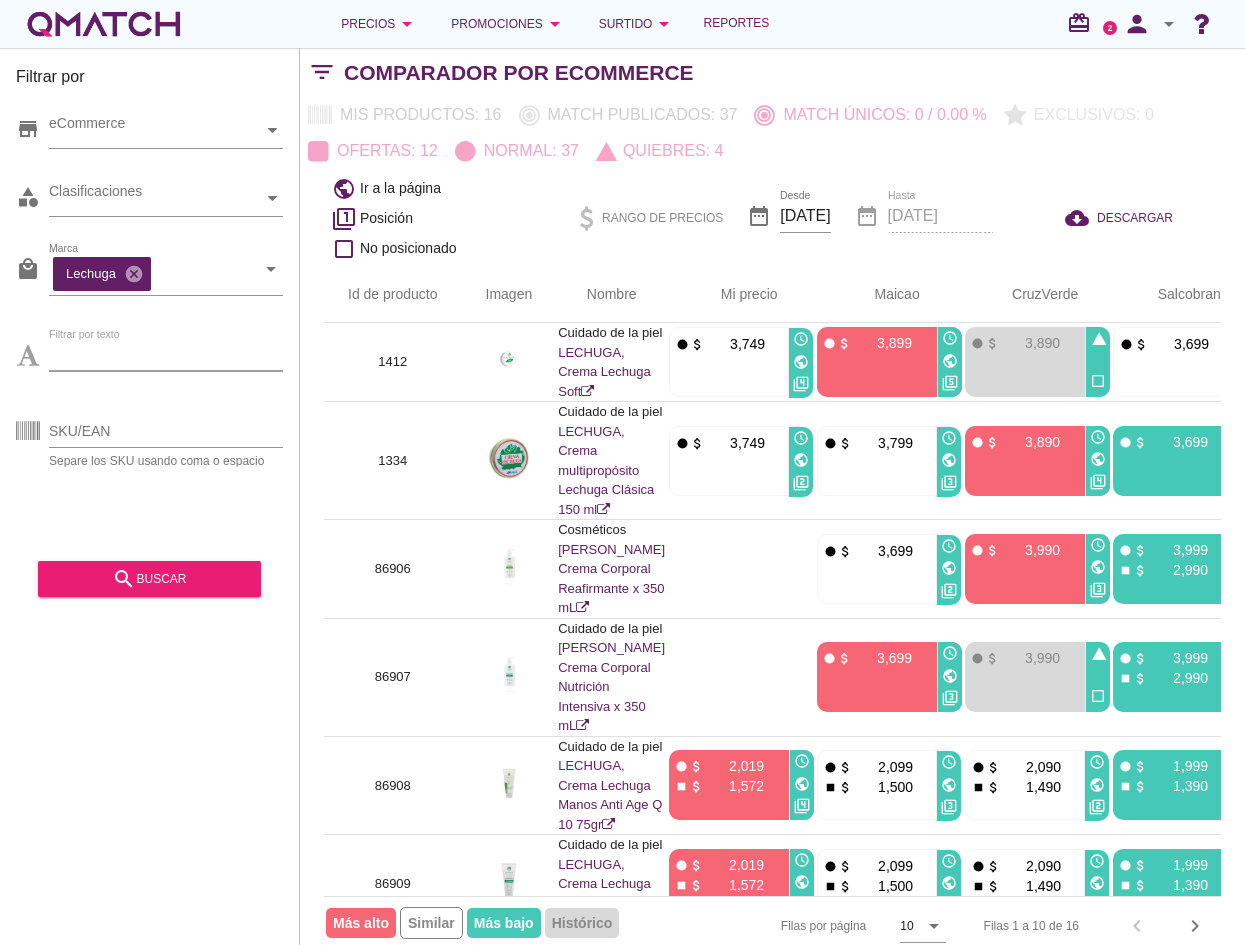 click on "Filtrar por texto" at bounding box center [166, 355] 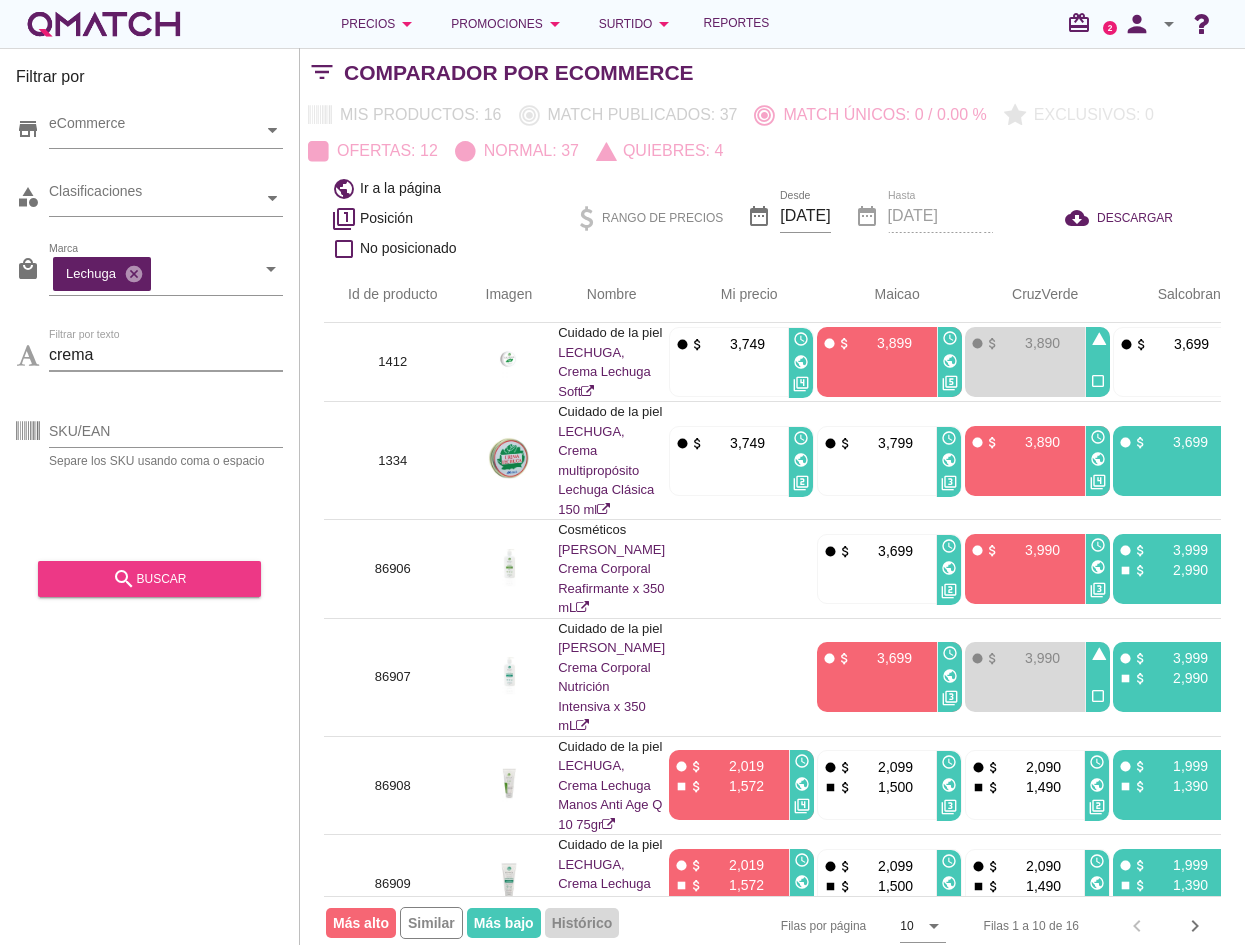 type on "crema" 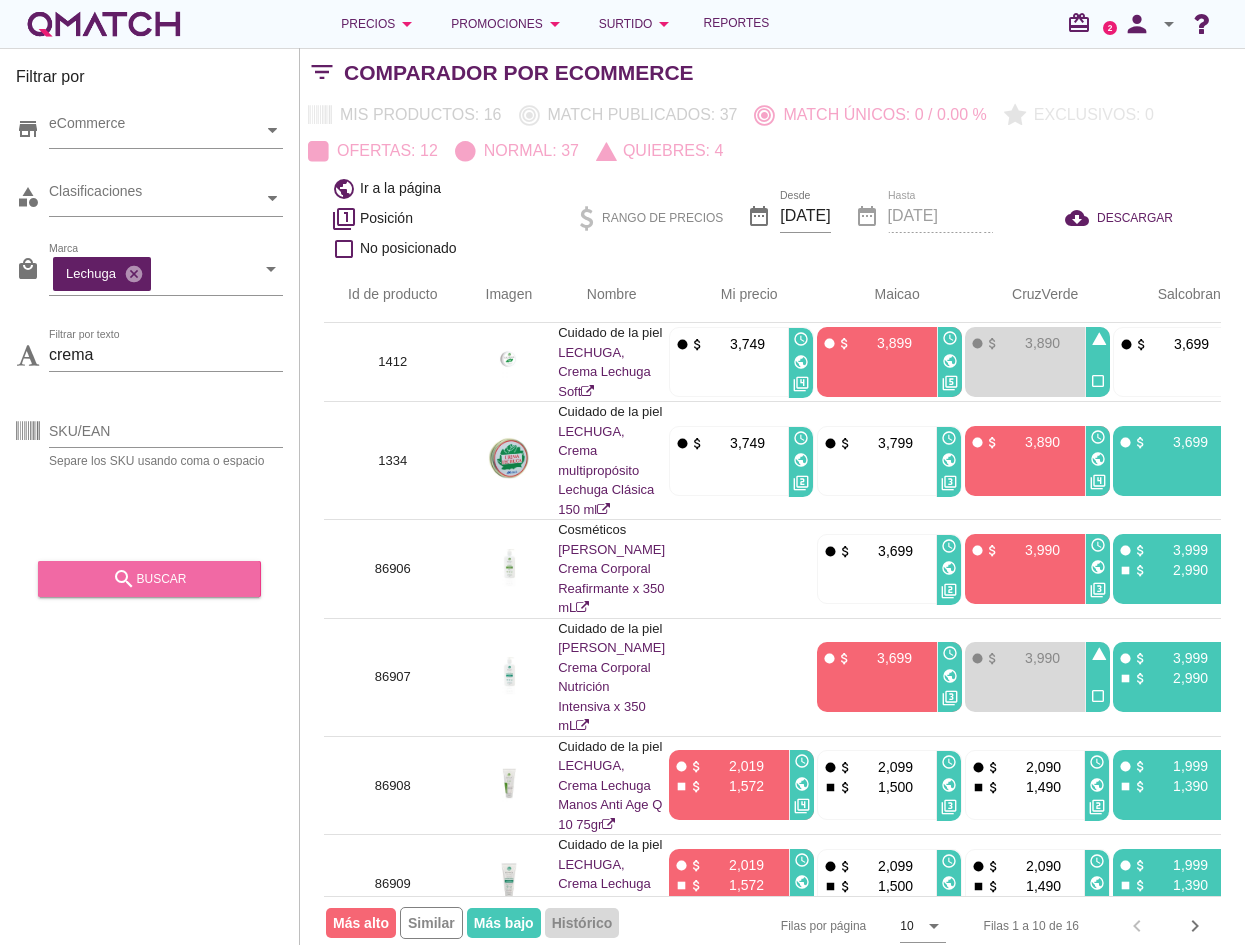 click on "search
buscar" at bounding box center (149, 579) 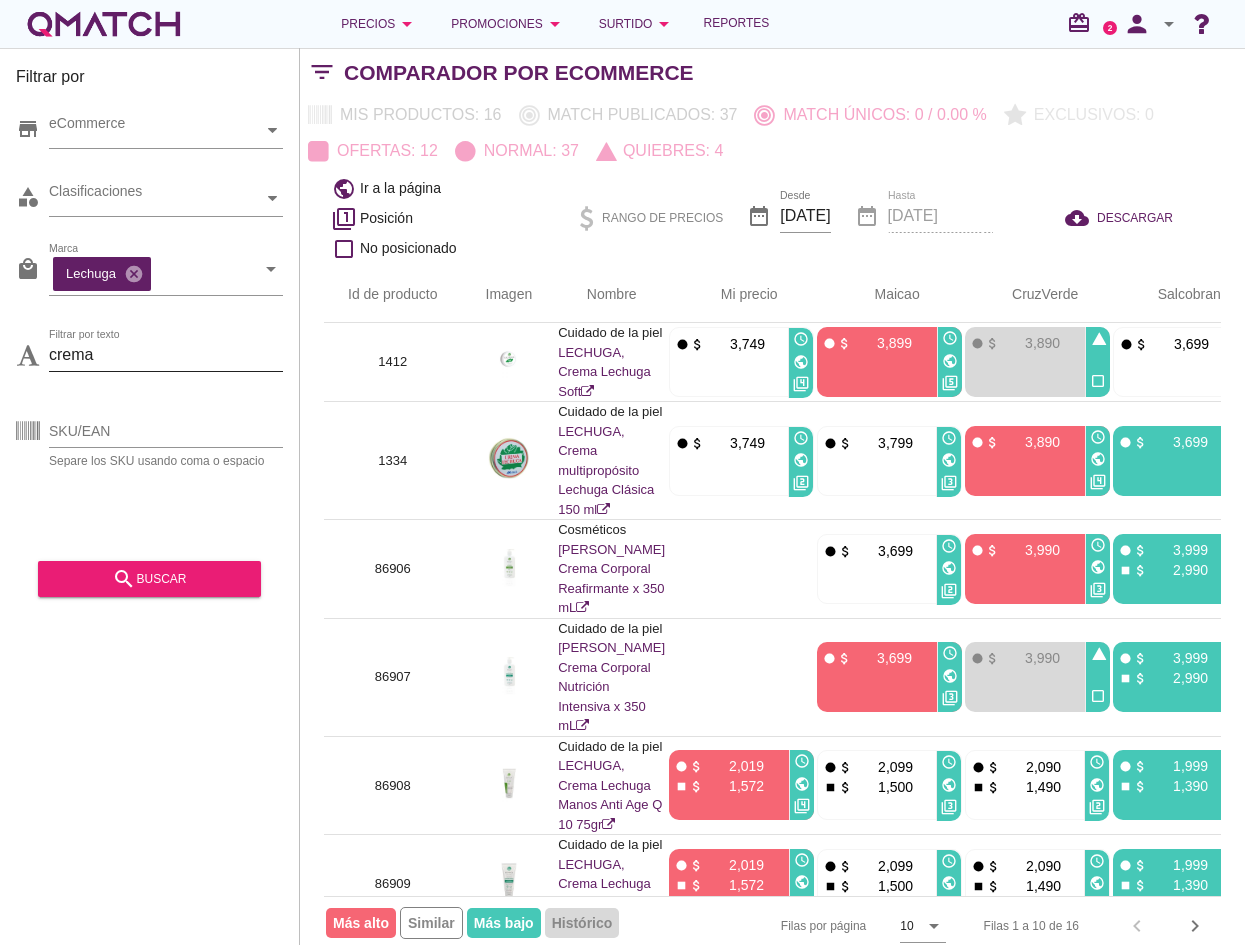 click on "crema" at bounding box center (166, 355) 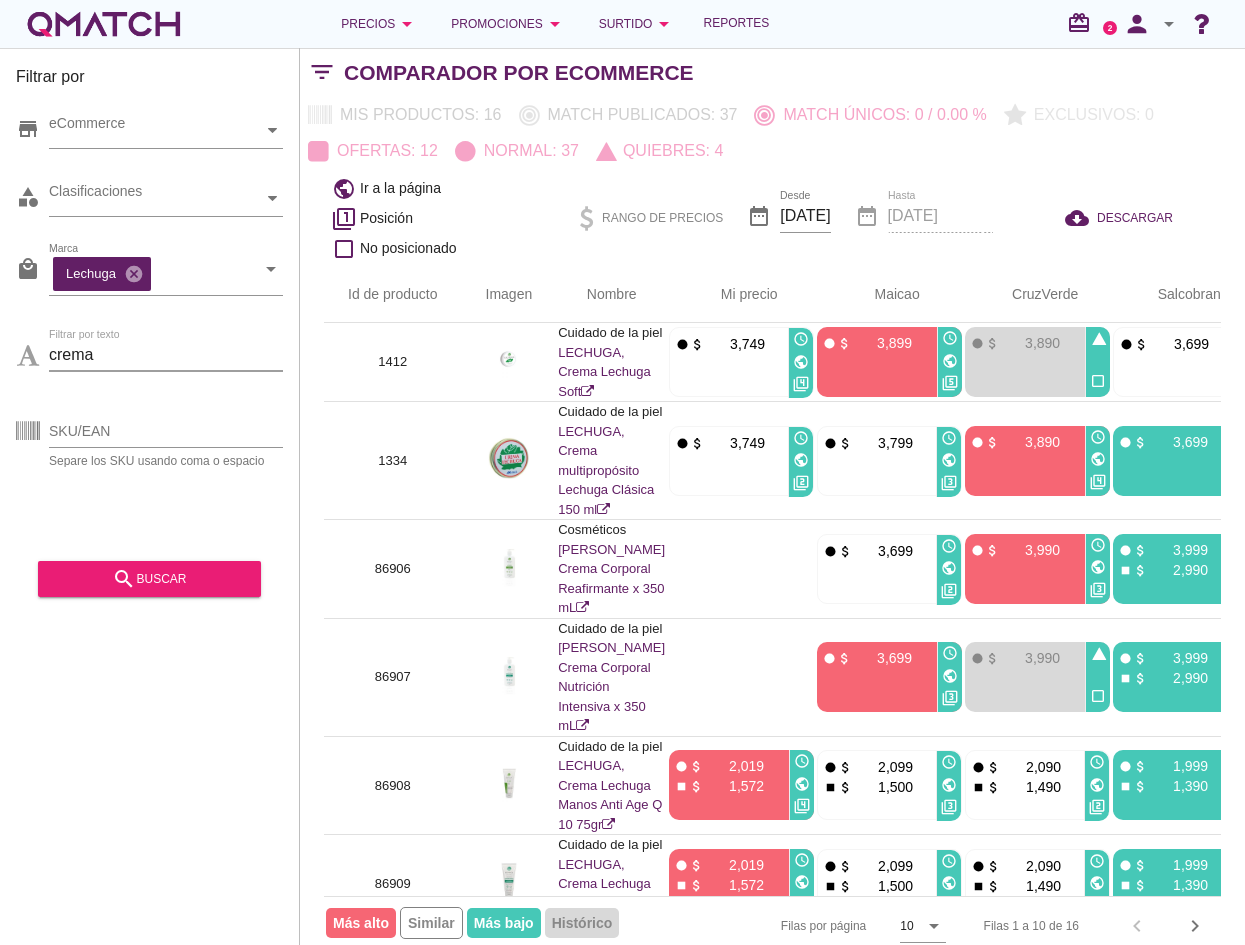 click on "crema" at bounding box center [166, 355] 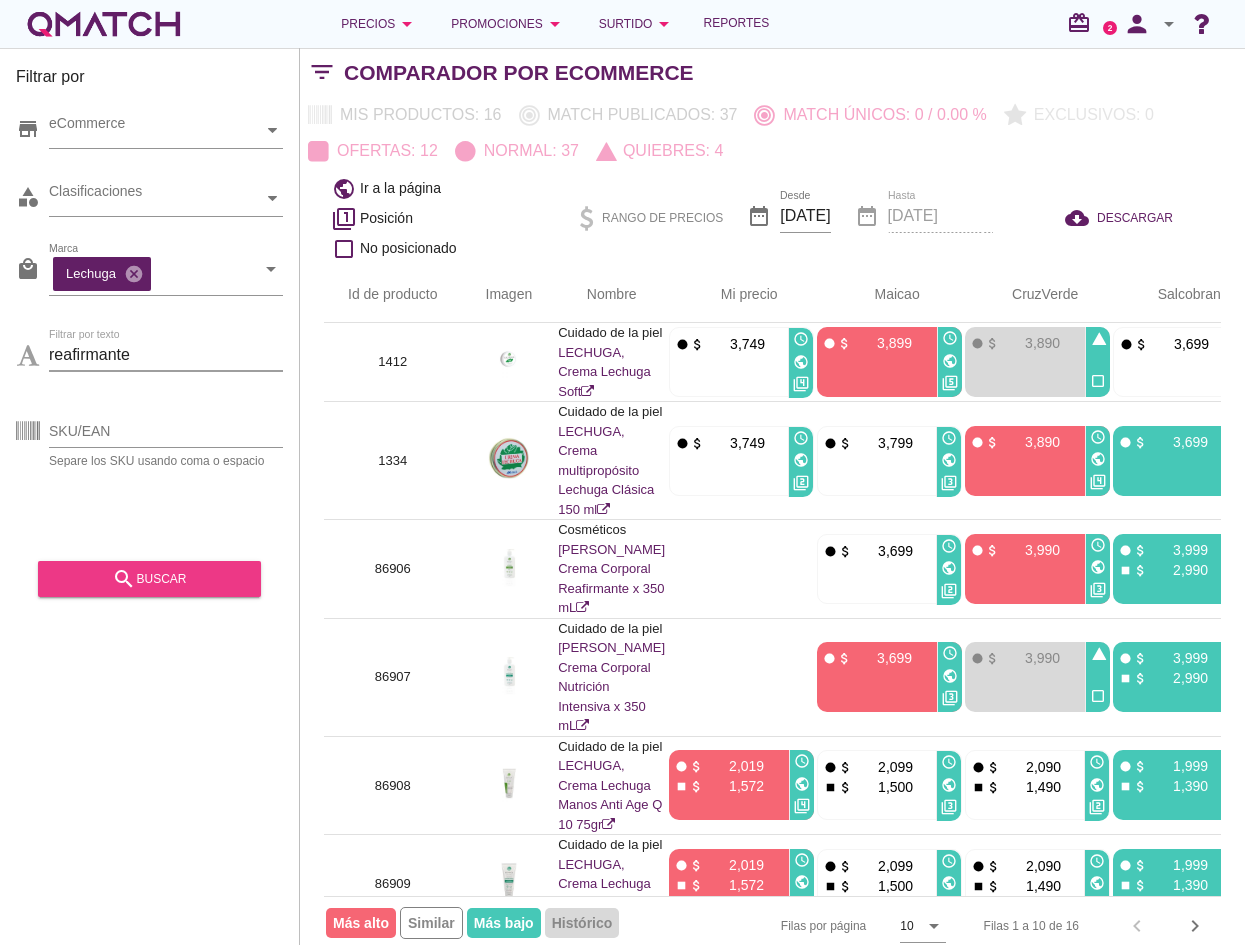 type on "reafirmante" 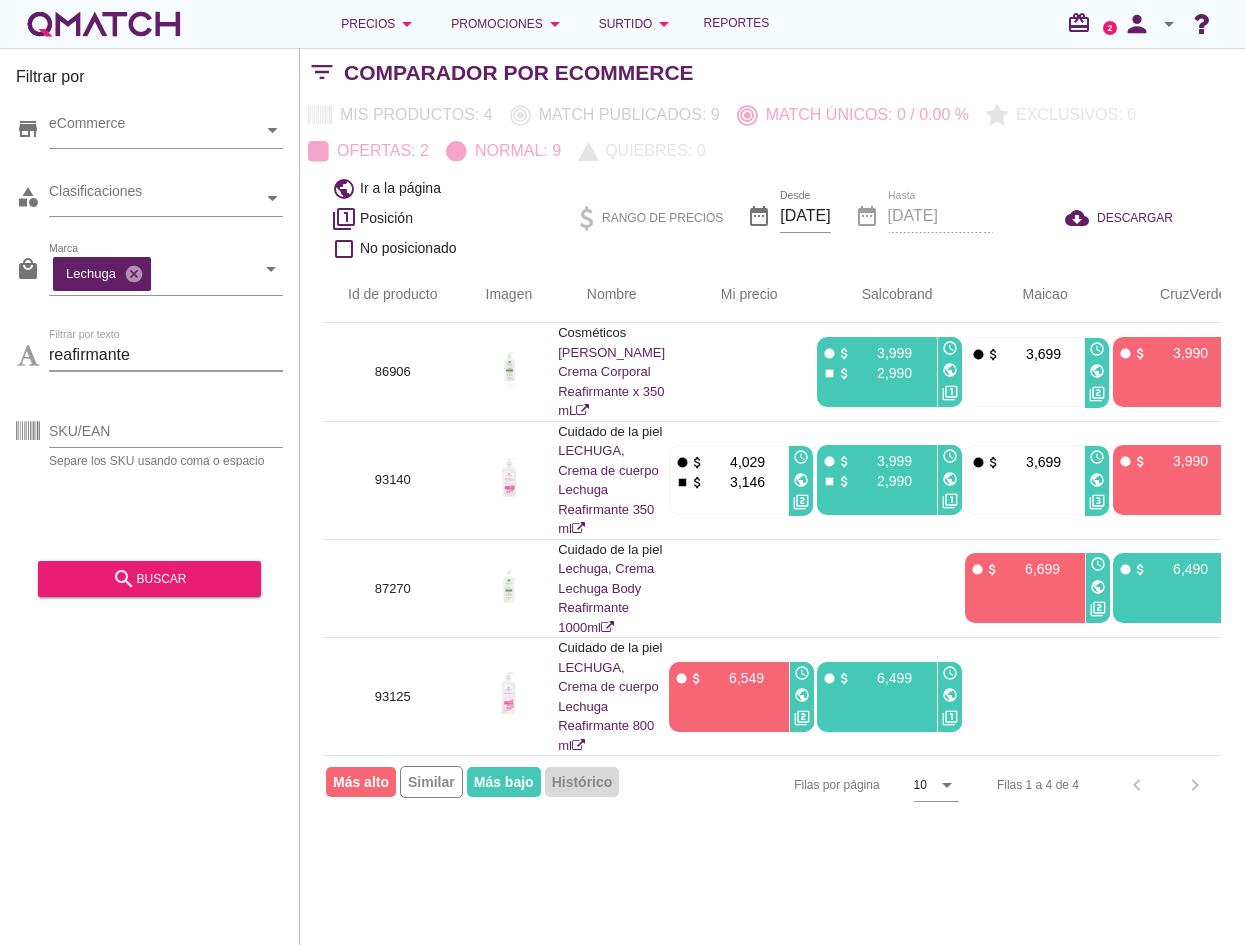 click on "reafirmante" at bounding box center [166, 355] 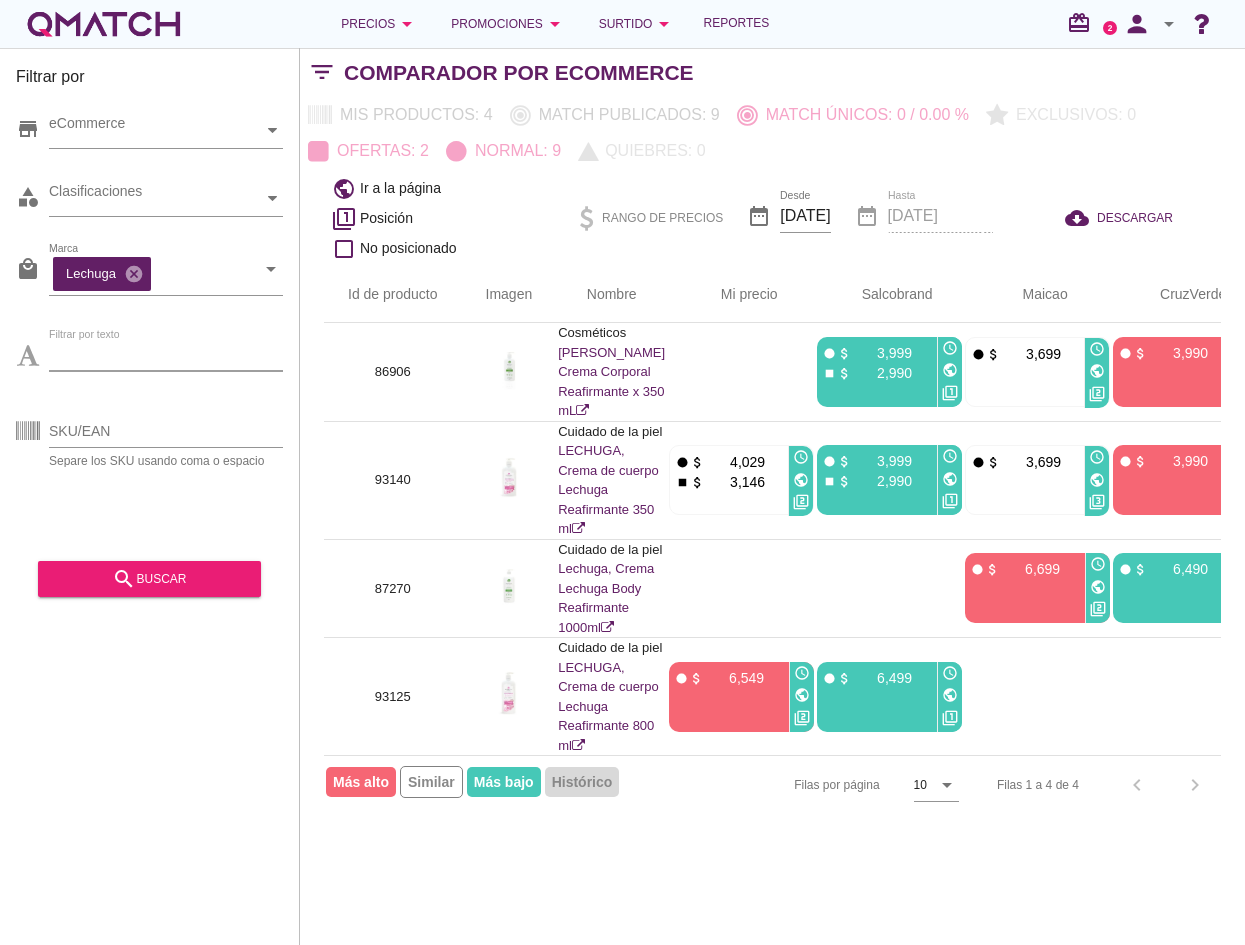 type 